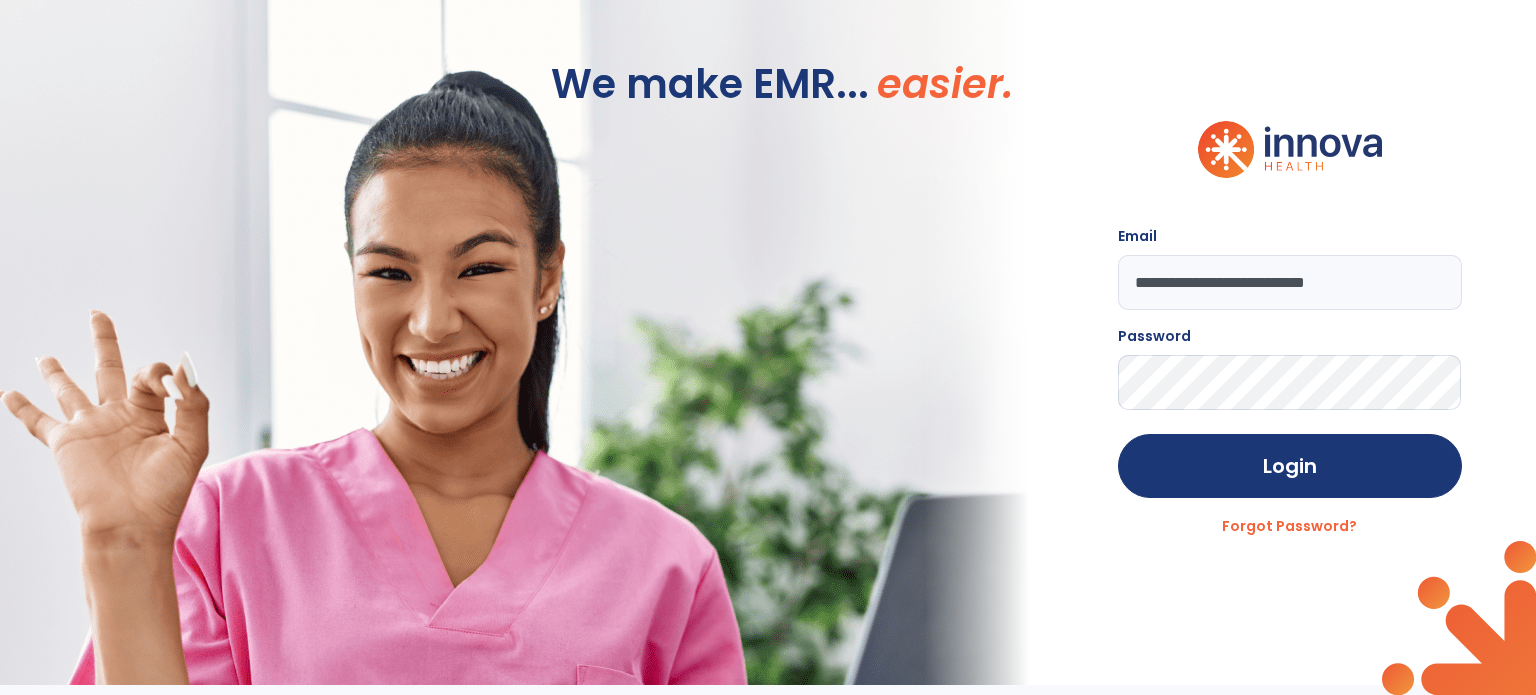 scroll, scrollTop: 0, scrollLeft: 0, axis: both 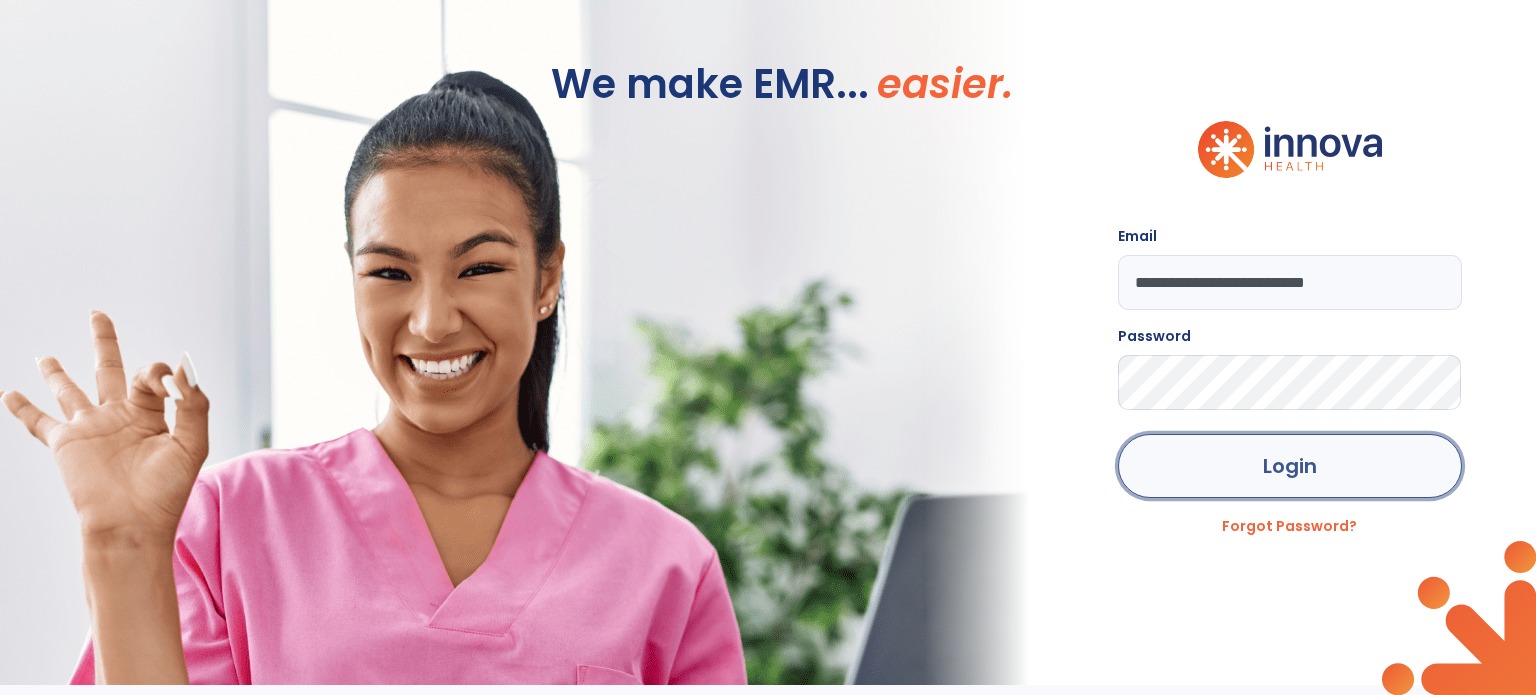click on "Login" 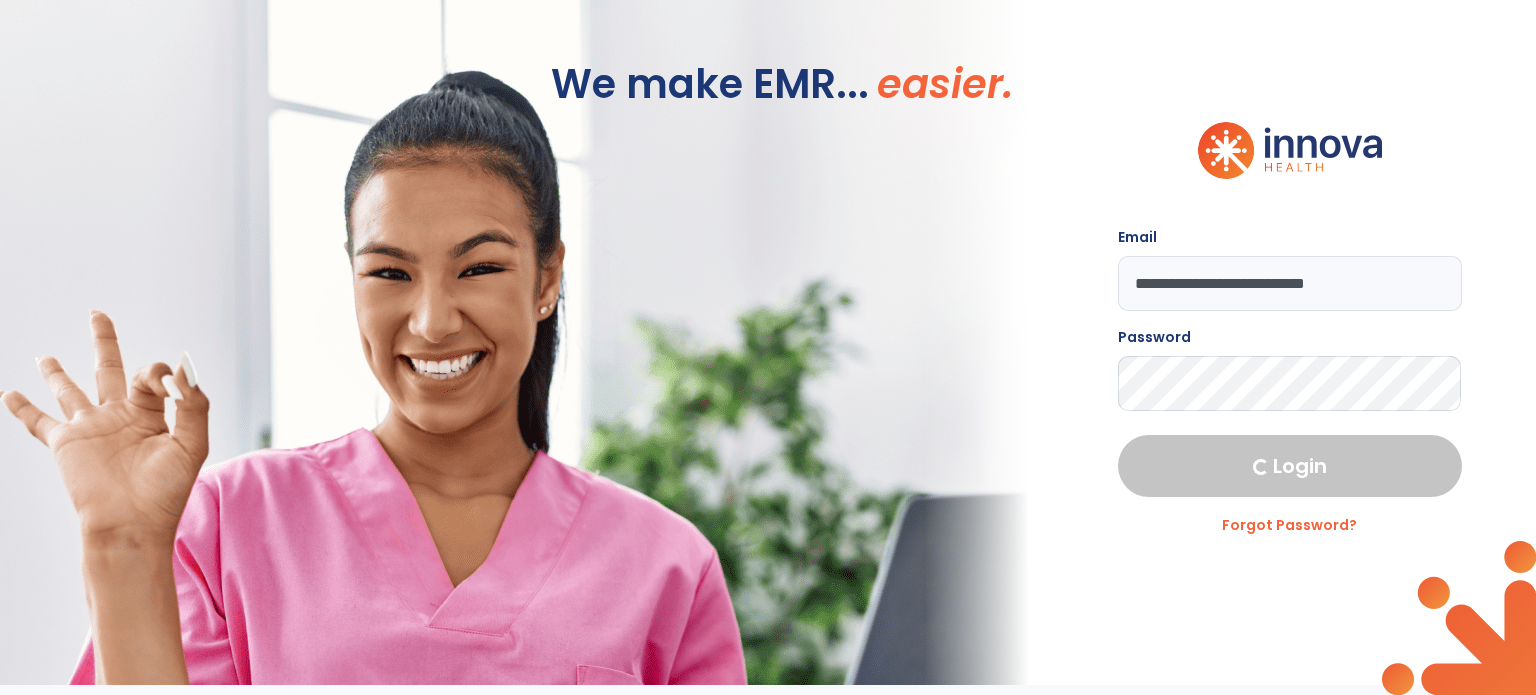 select on "****" 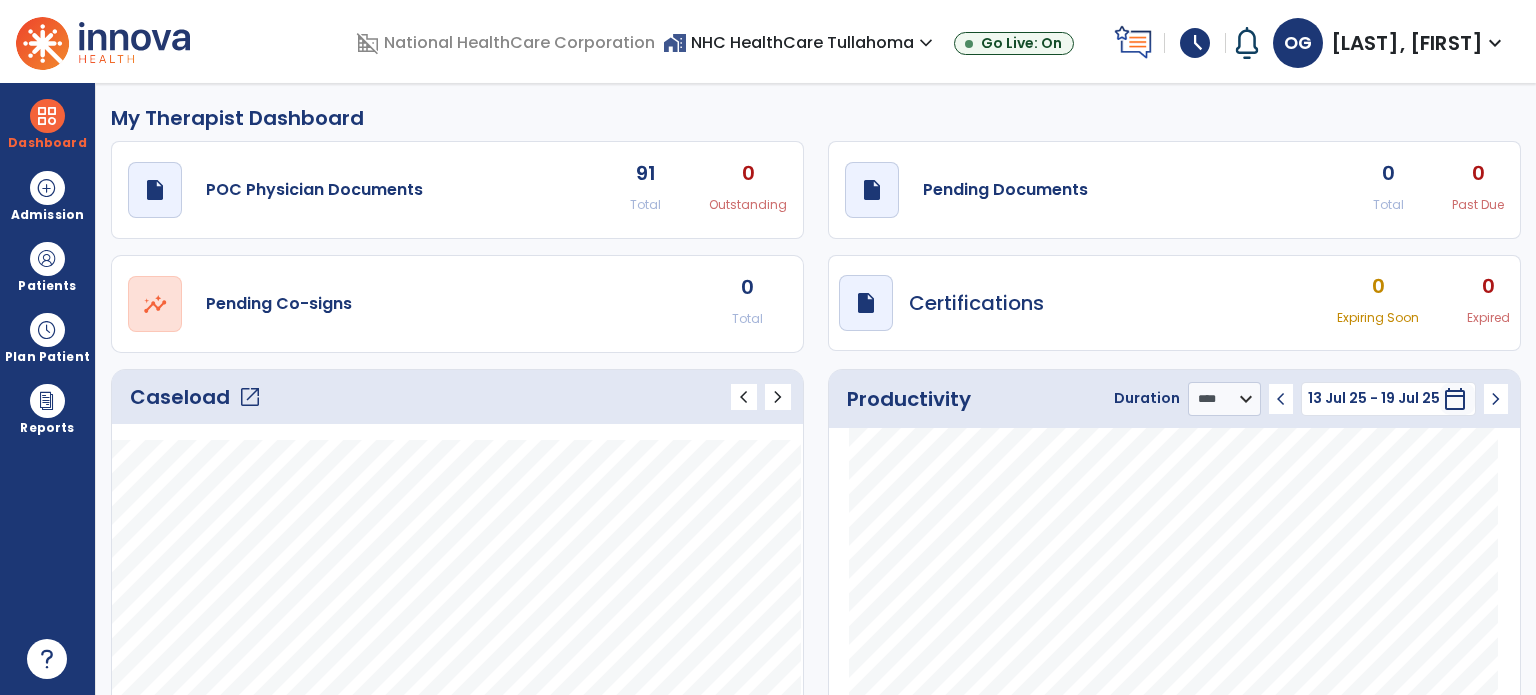 click on "open_in_new" 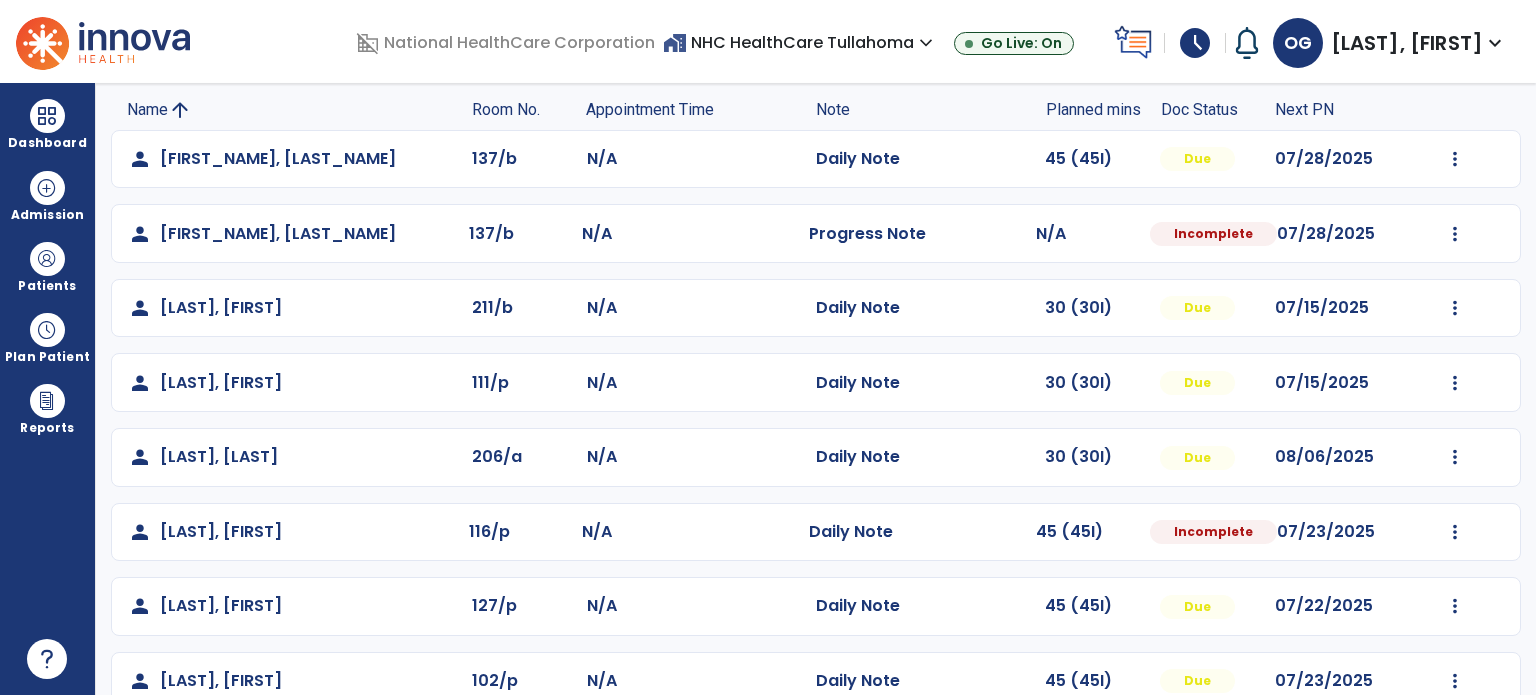 scroll, scrollTop: 389, scrollLeft: 0, axis: vertical 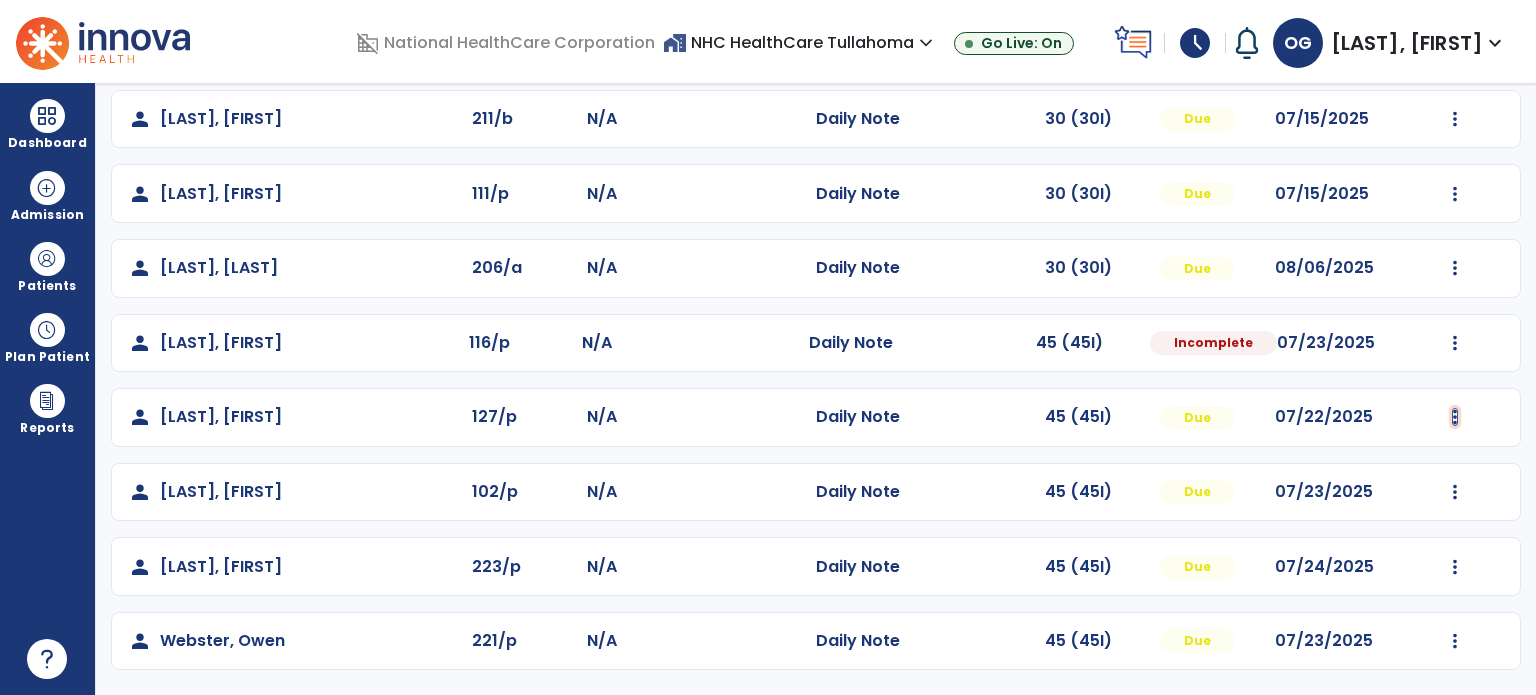 click at bounding box center (1455, -30) 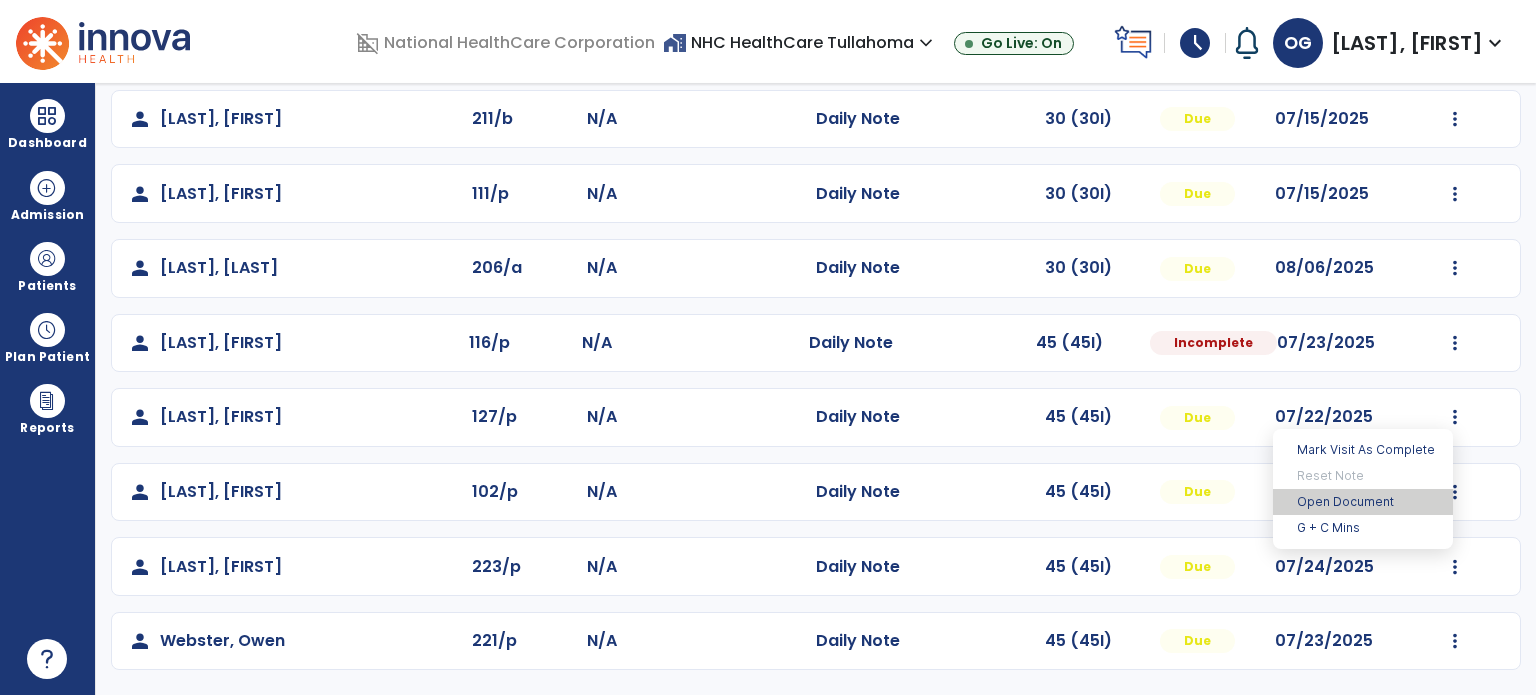 click on "Open Document" at bounding box center (1363, 502) 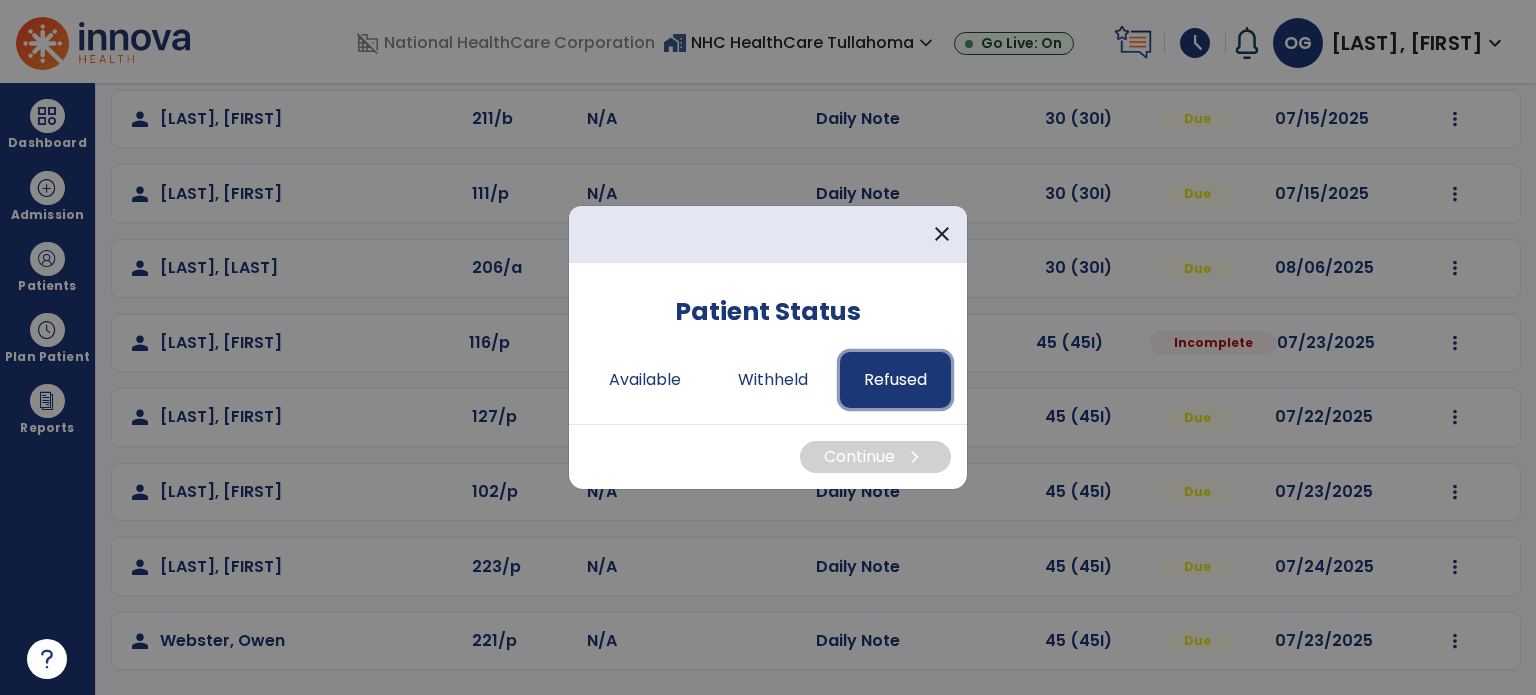click on "Refused" at bounding box center (895, 380) 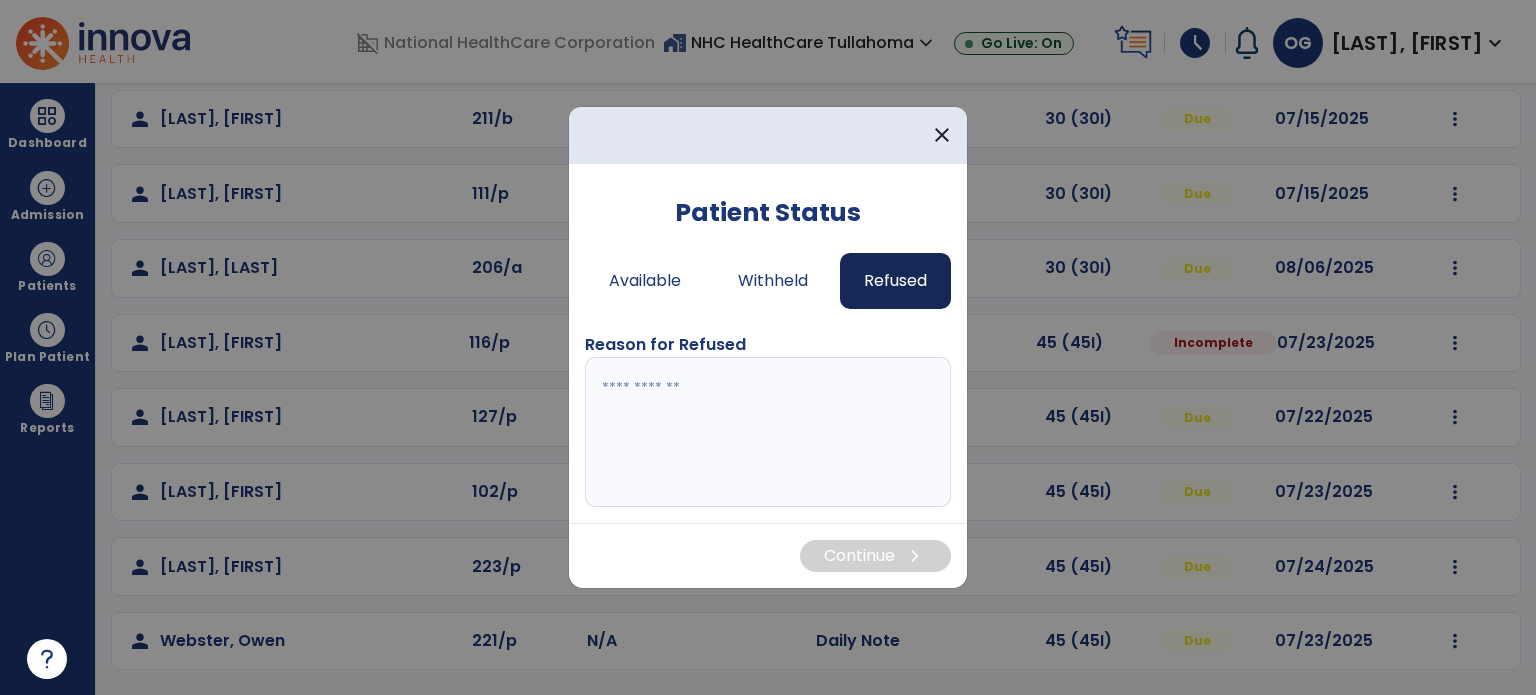 paste on "**********" 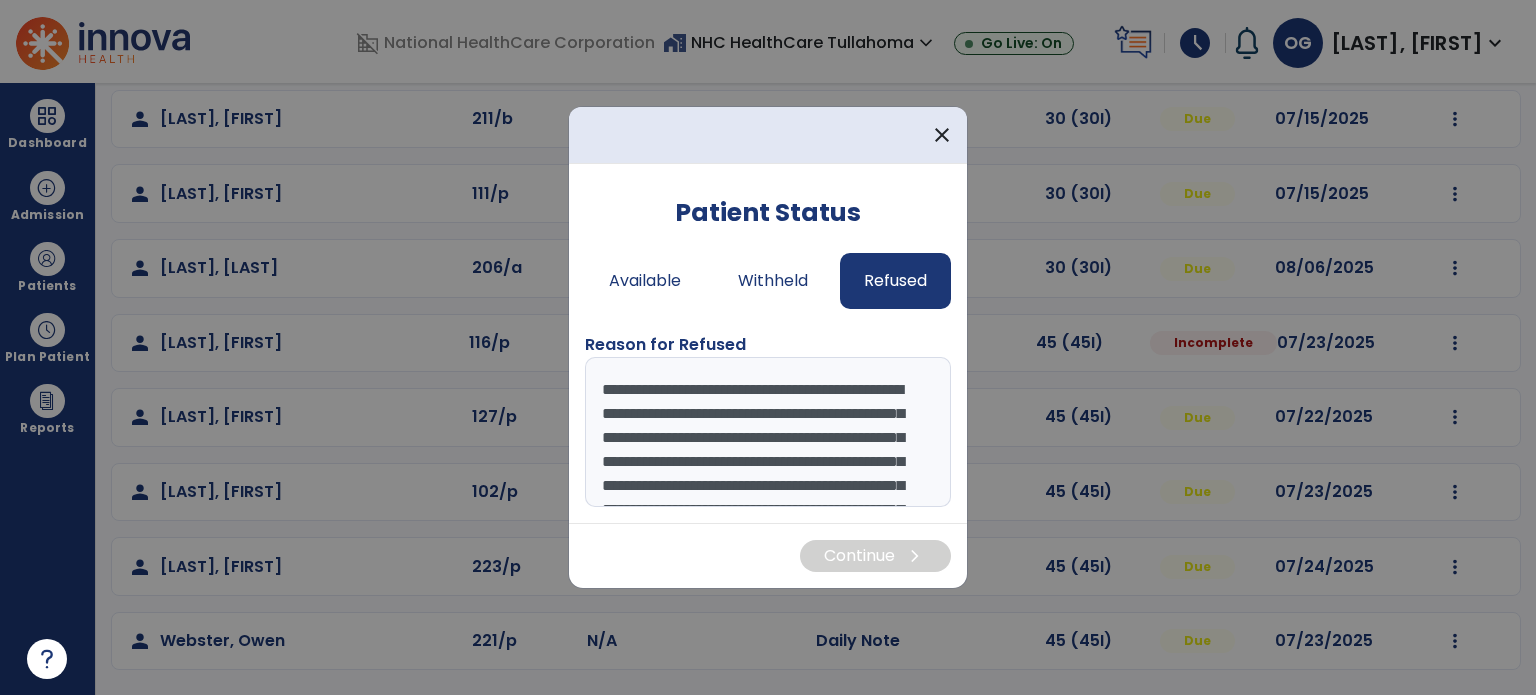 scroll, scrollTop: 135, scrollLeft: 0, axis: vertical 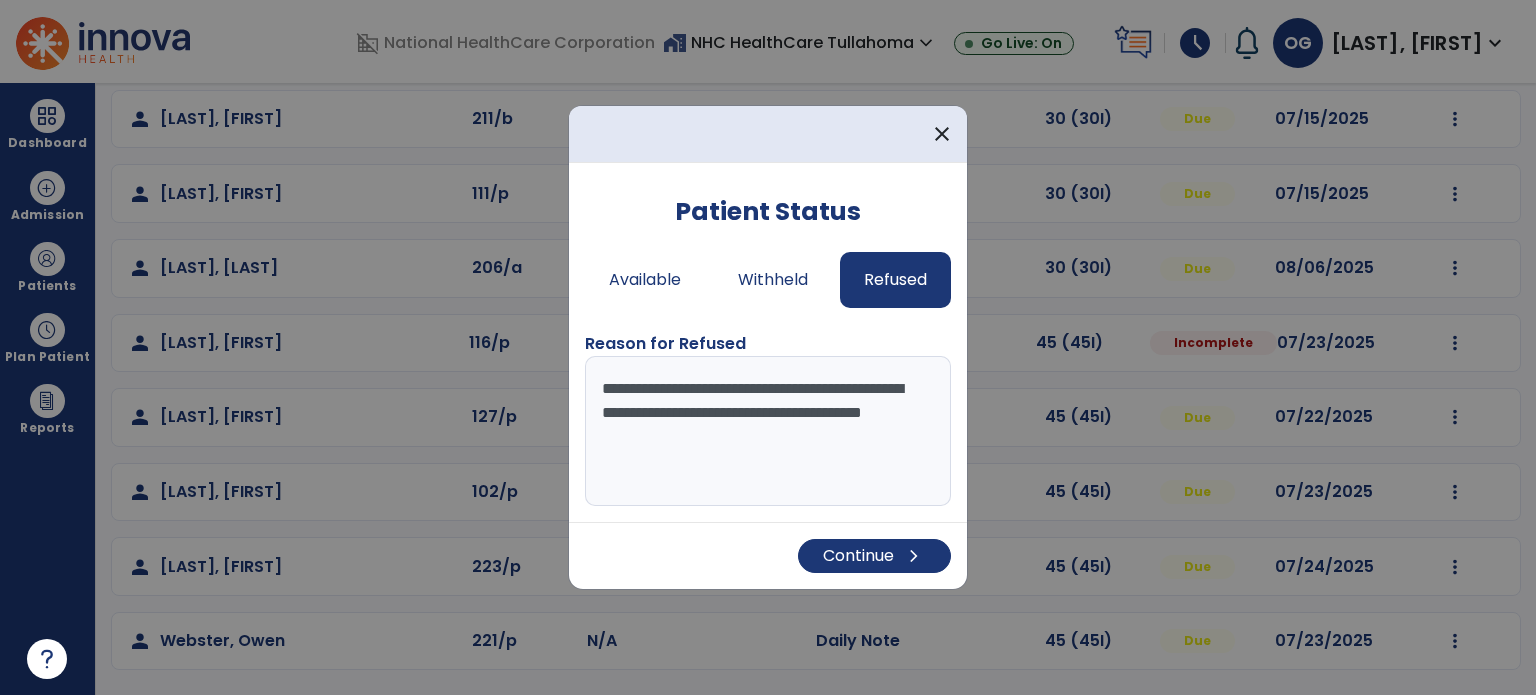 click on "**********" at bounding box center (768, 431) 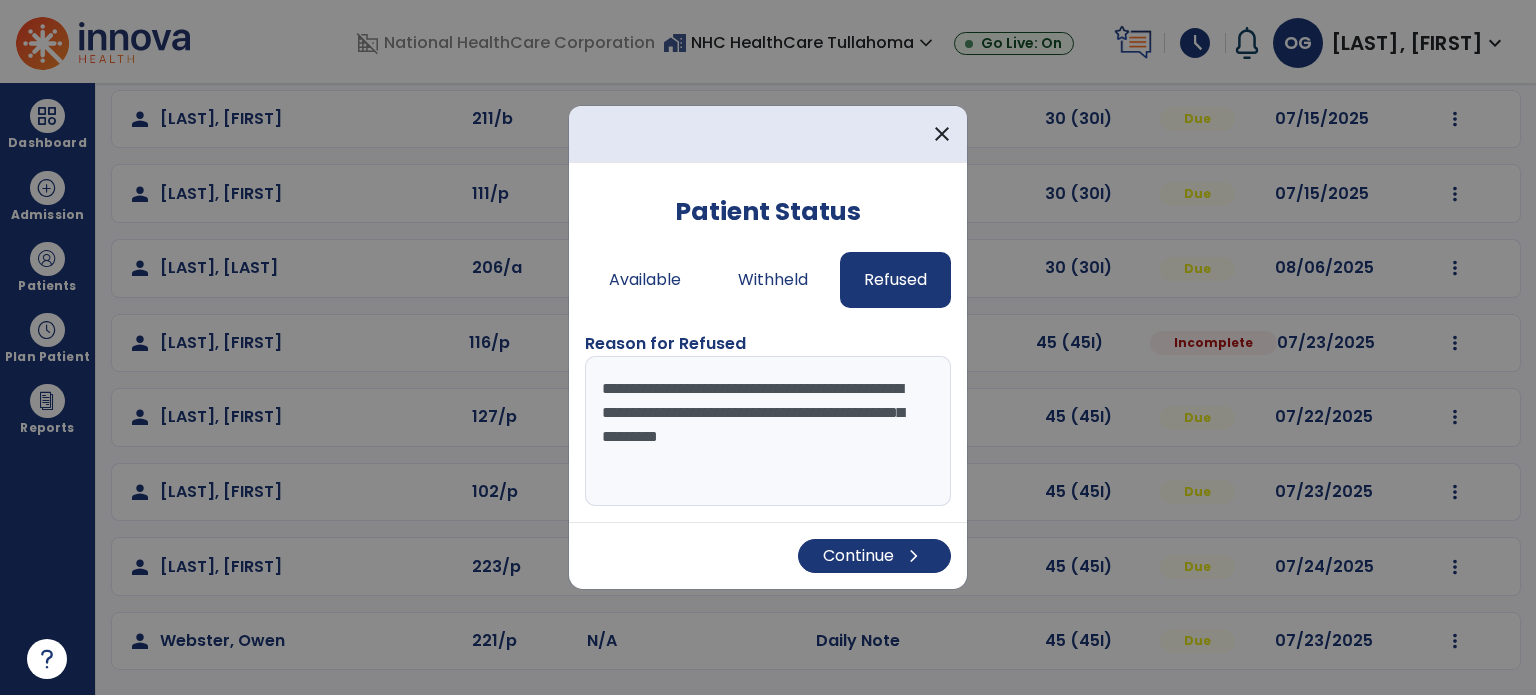 click on "**********" at bounding box center [768, 431] 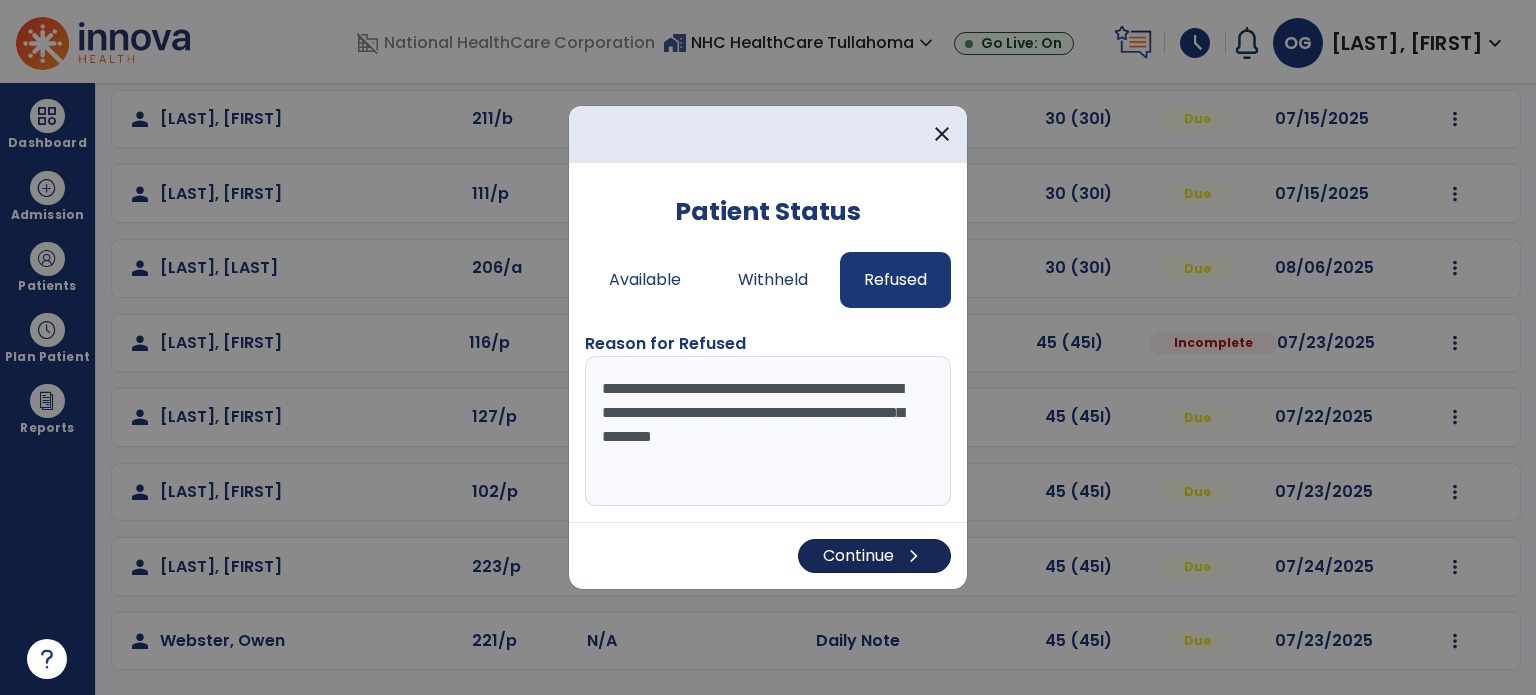 type on "**********" 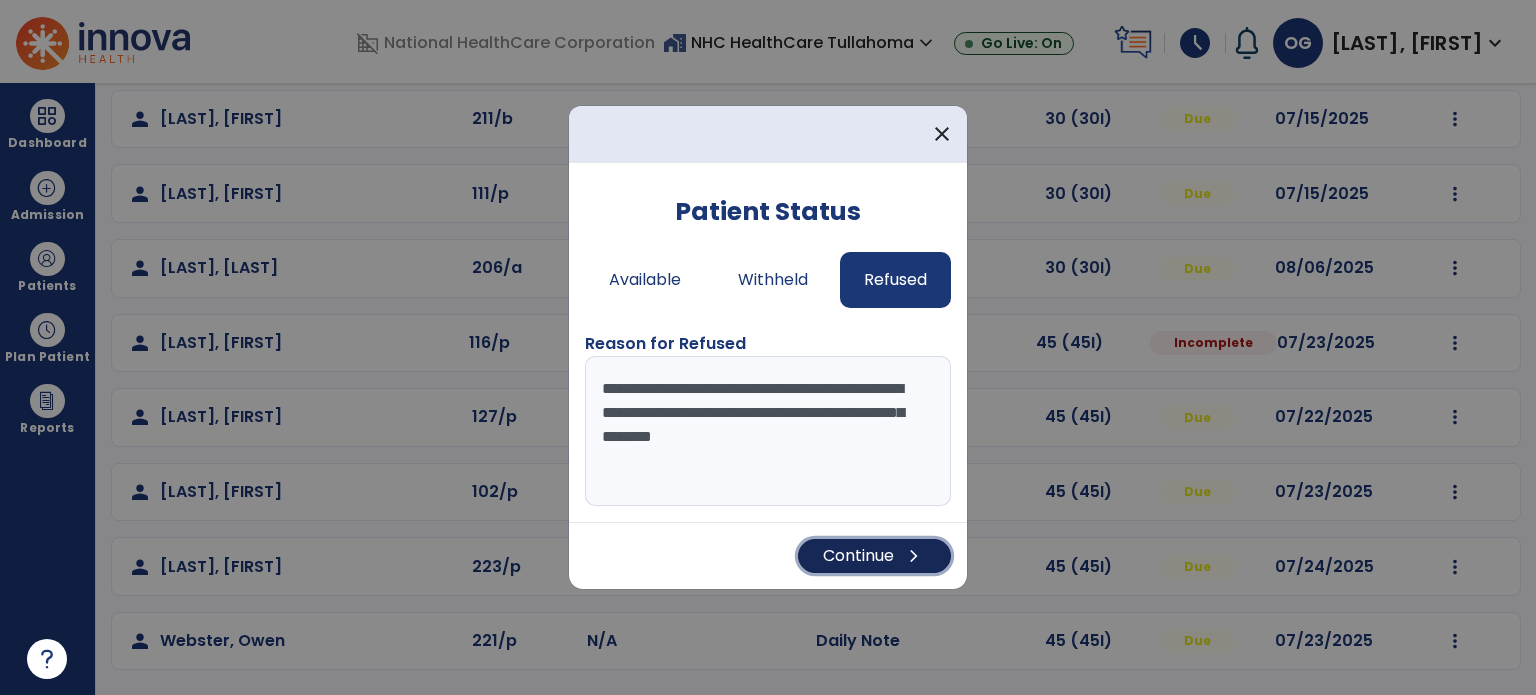 click on "Continue   chevron_right" at bounding box center (874, 556) 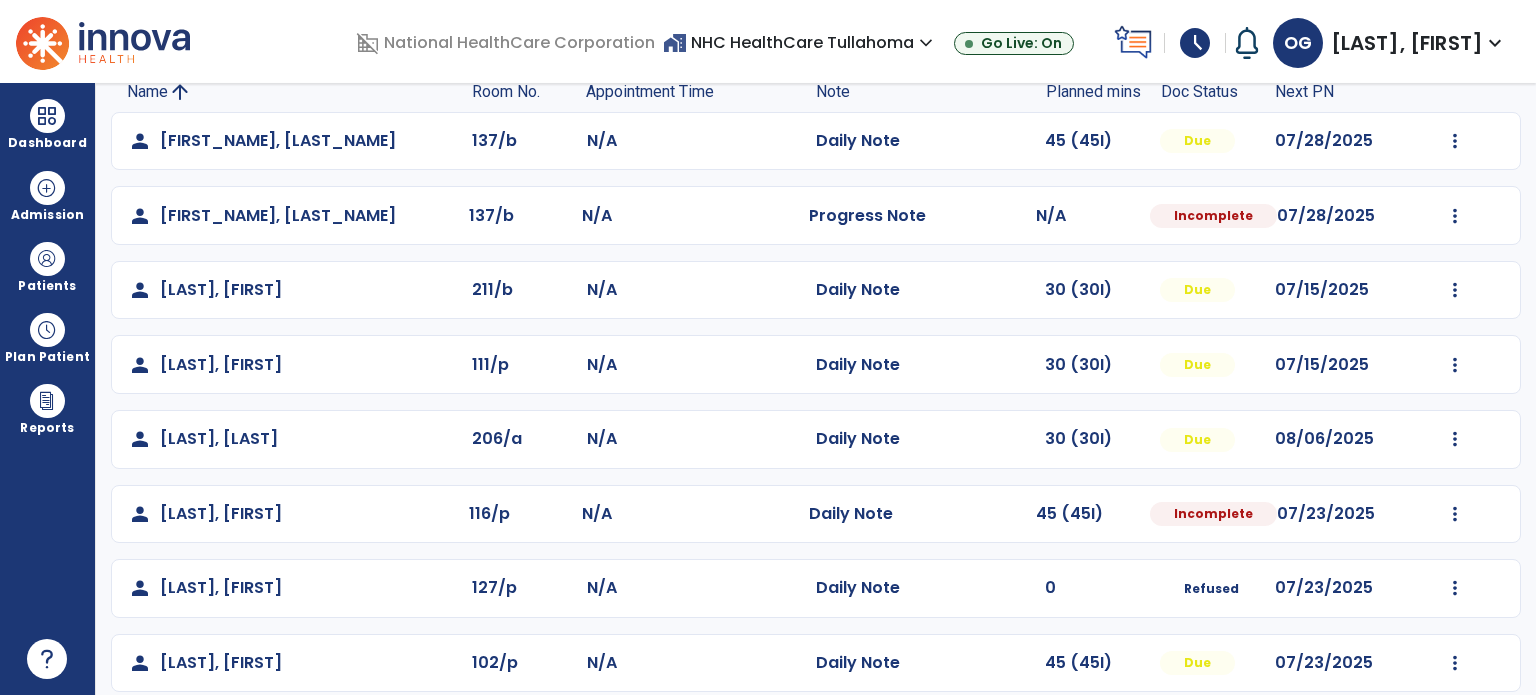 scroll, scrollTop: 220, scrollLeft: 0, axis: vertical 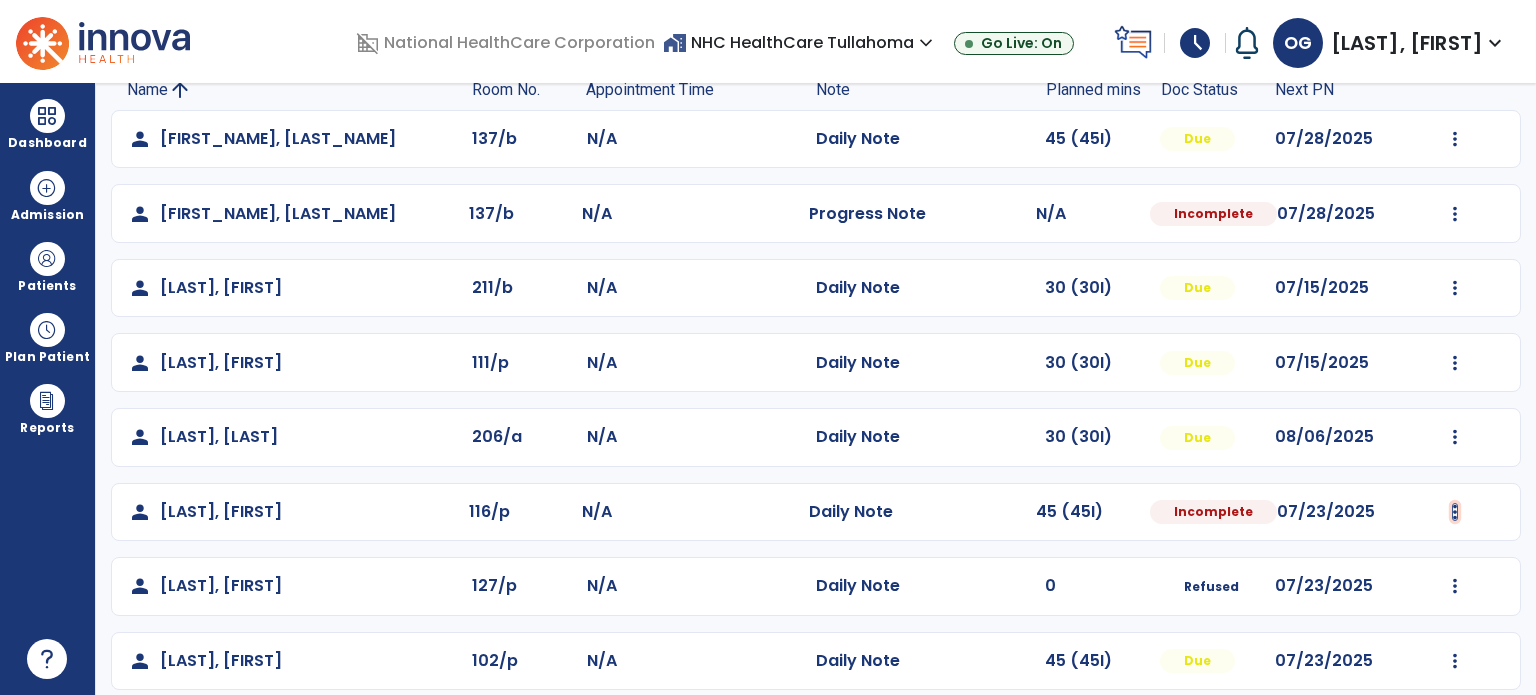 click at bounding box center [1455, 139] 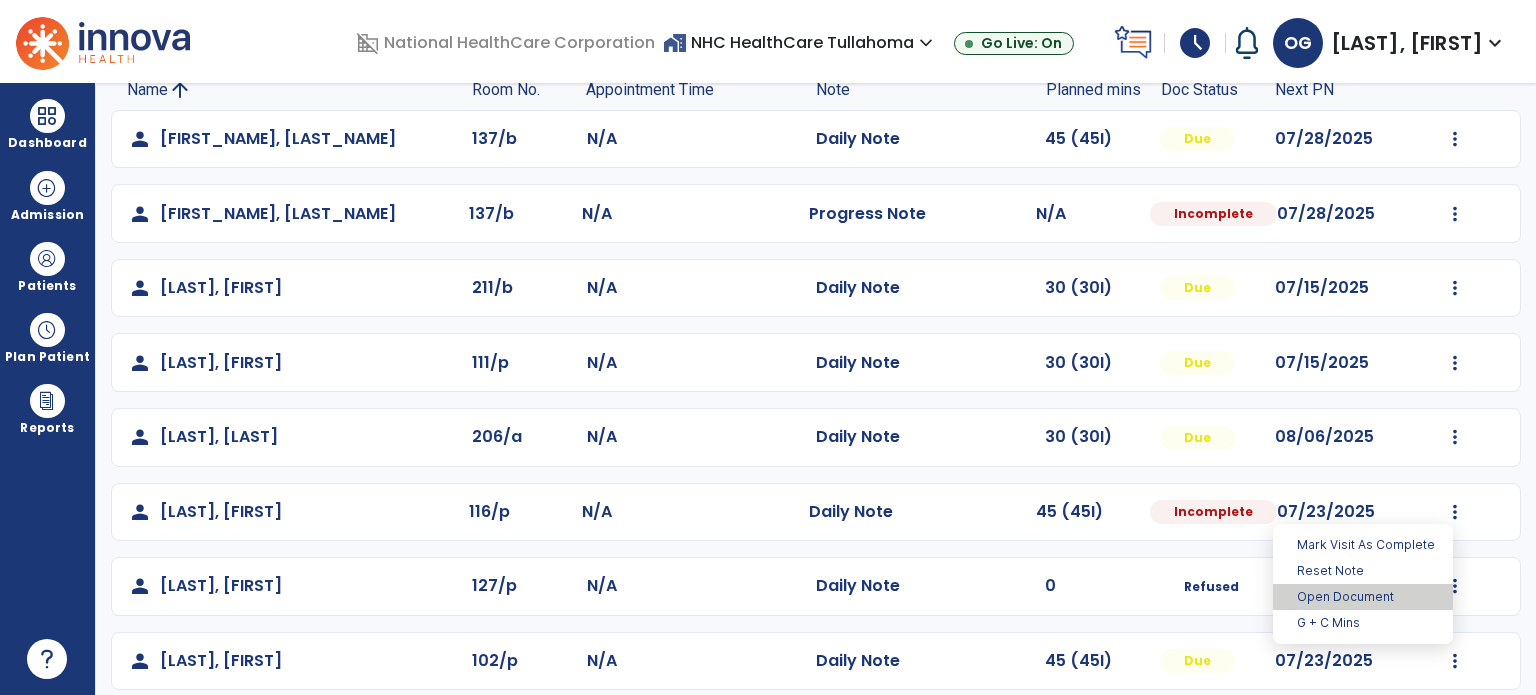 click on "Open Document" at bounding box center [1363, 597] 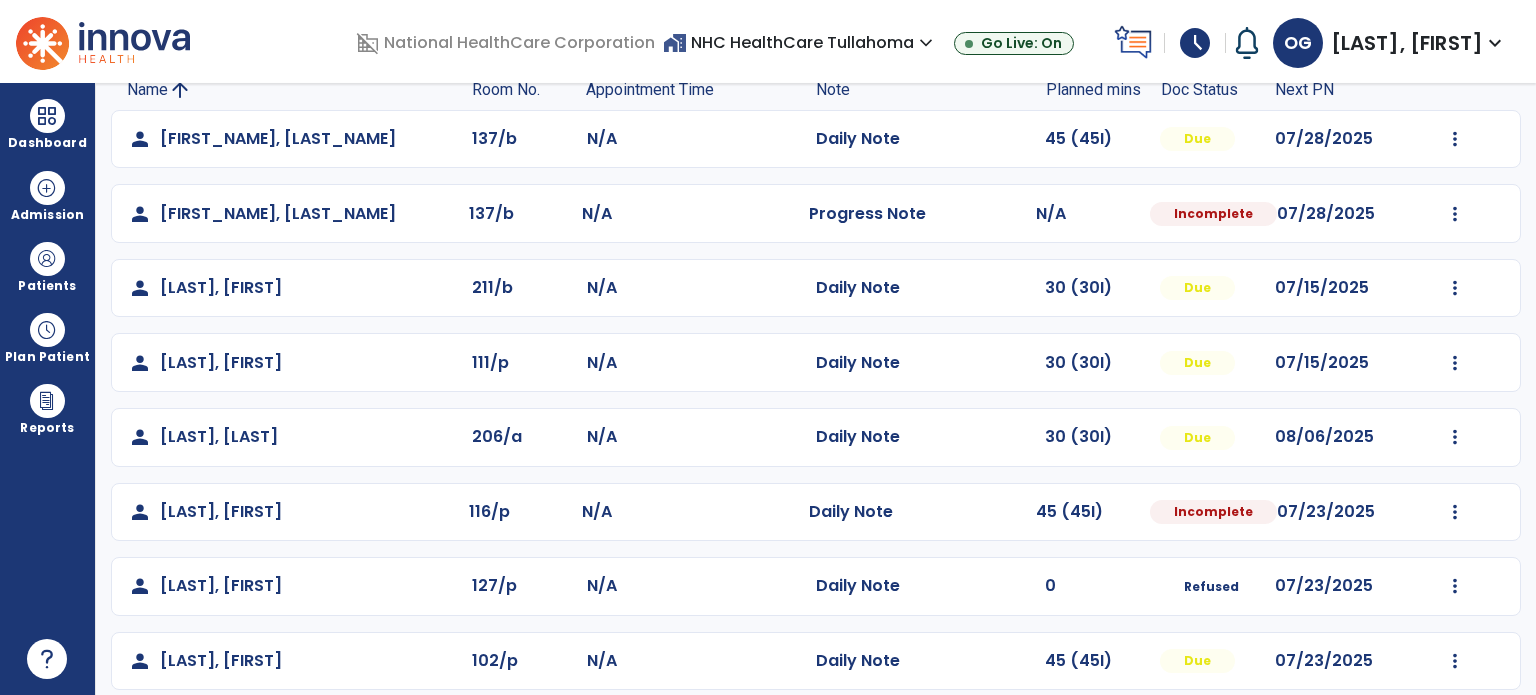 select on "*" 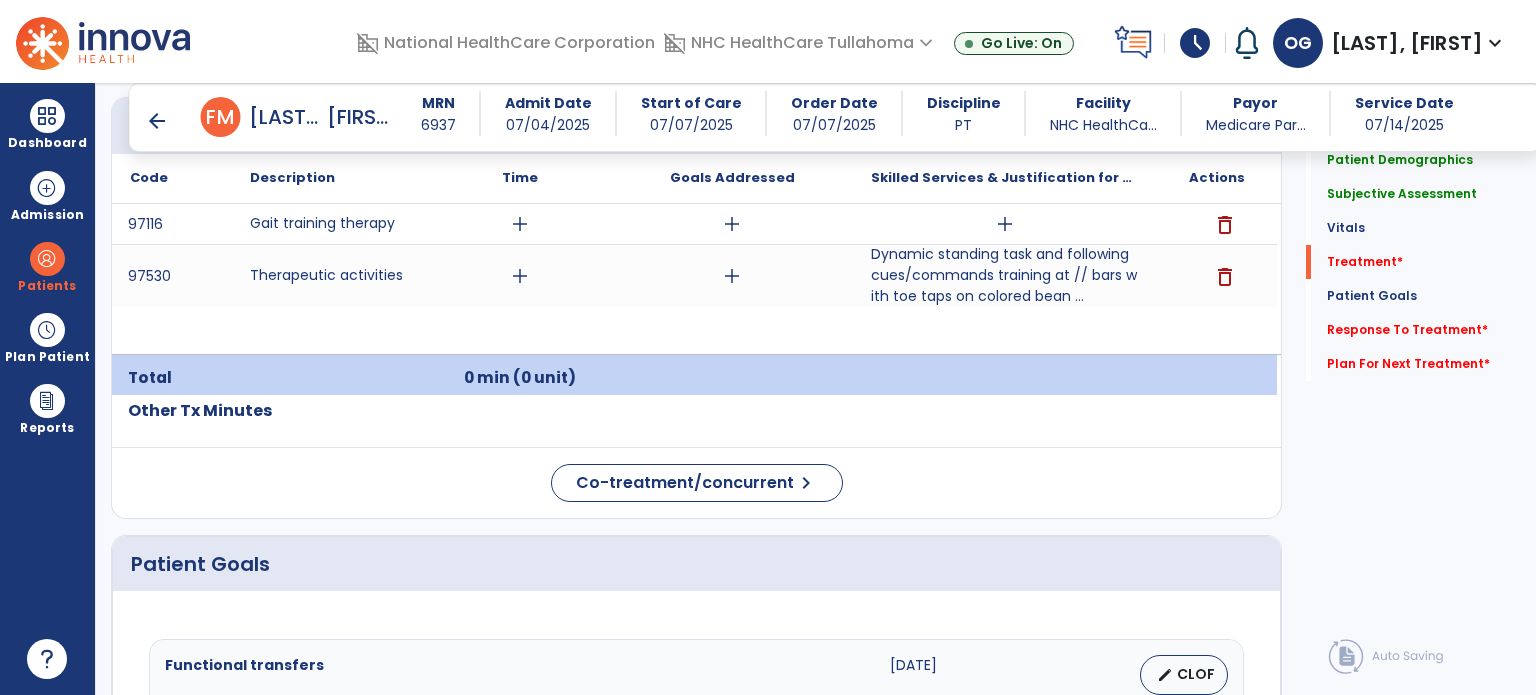 scroll, scrollTop: 1351, scrollLeft: 0, axis: vertical 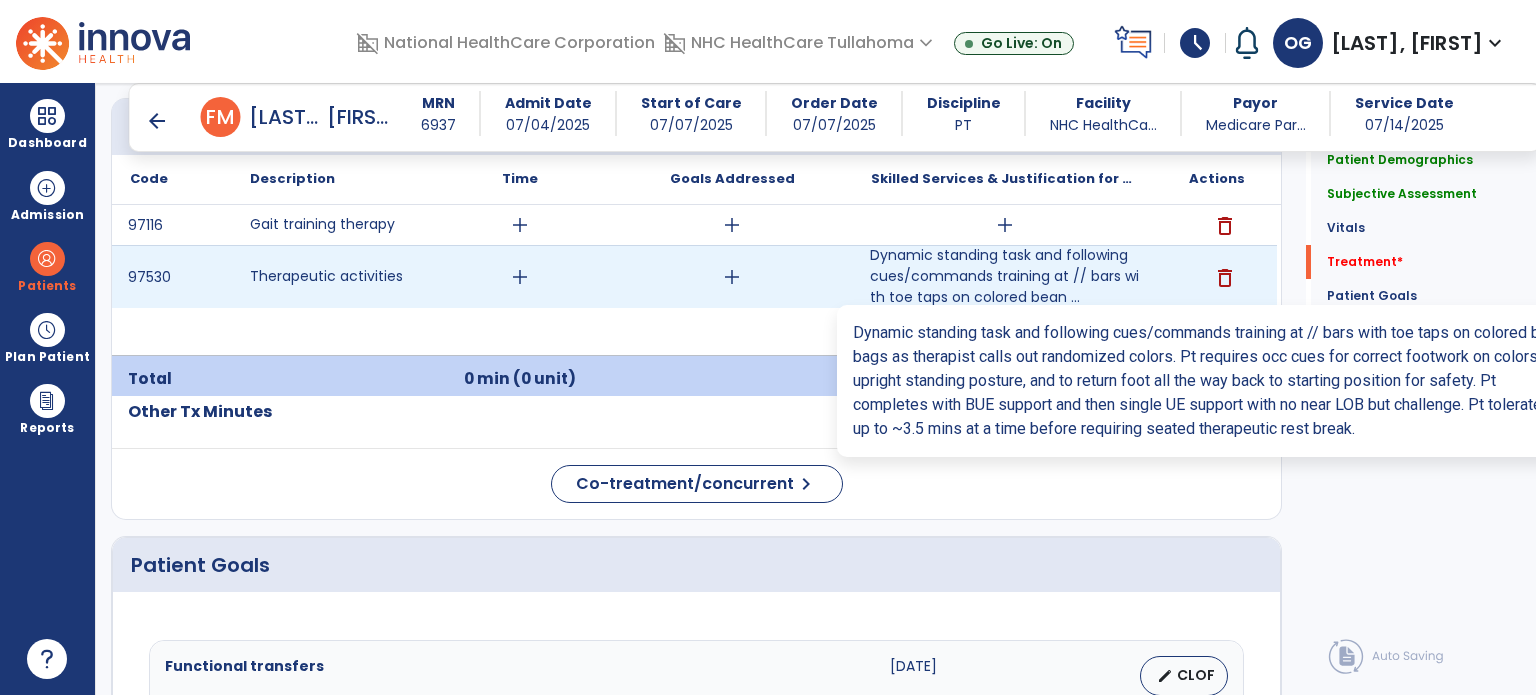 click on "Dynamic standing task and following cues/commands training at // bars with toe taps on colored bean ..." at bounding box center [1004, 276] 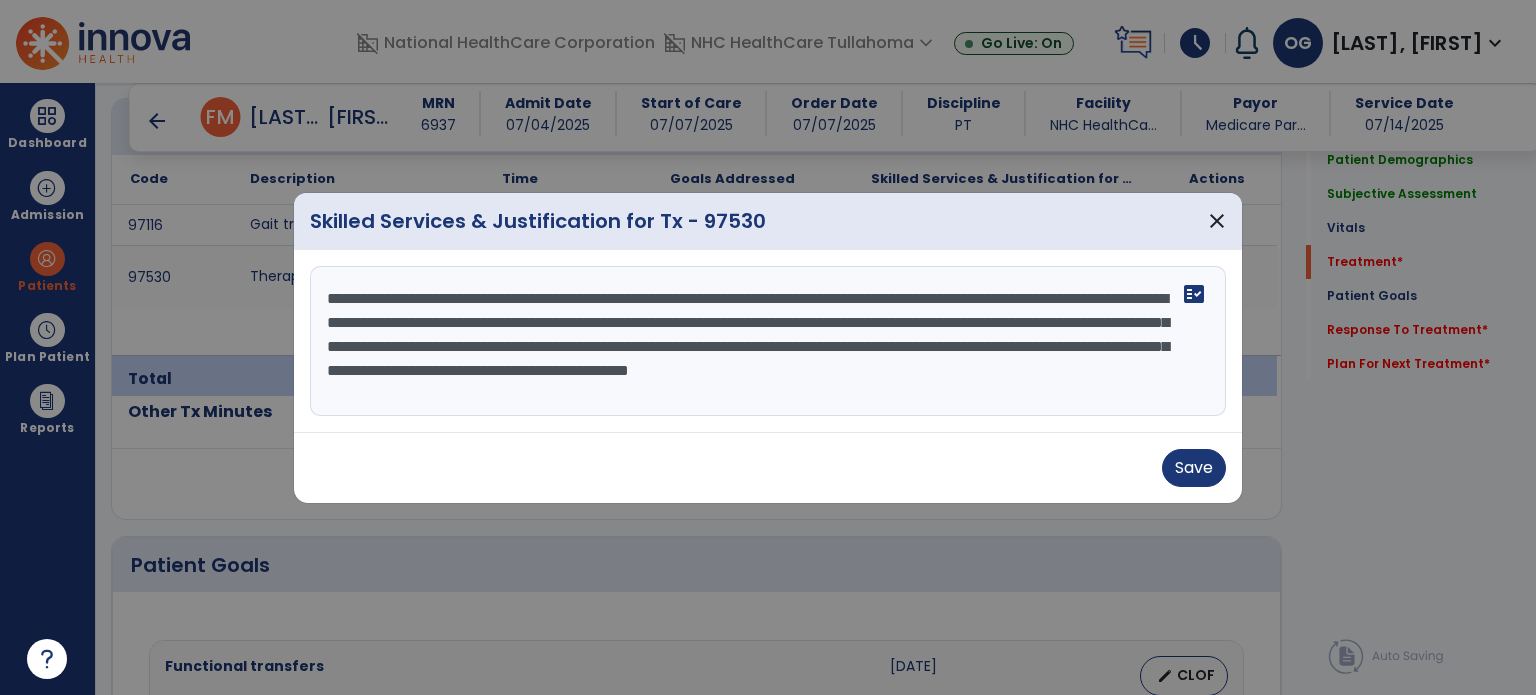 click on "**********" at bounding box center (768, 341) 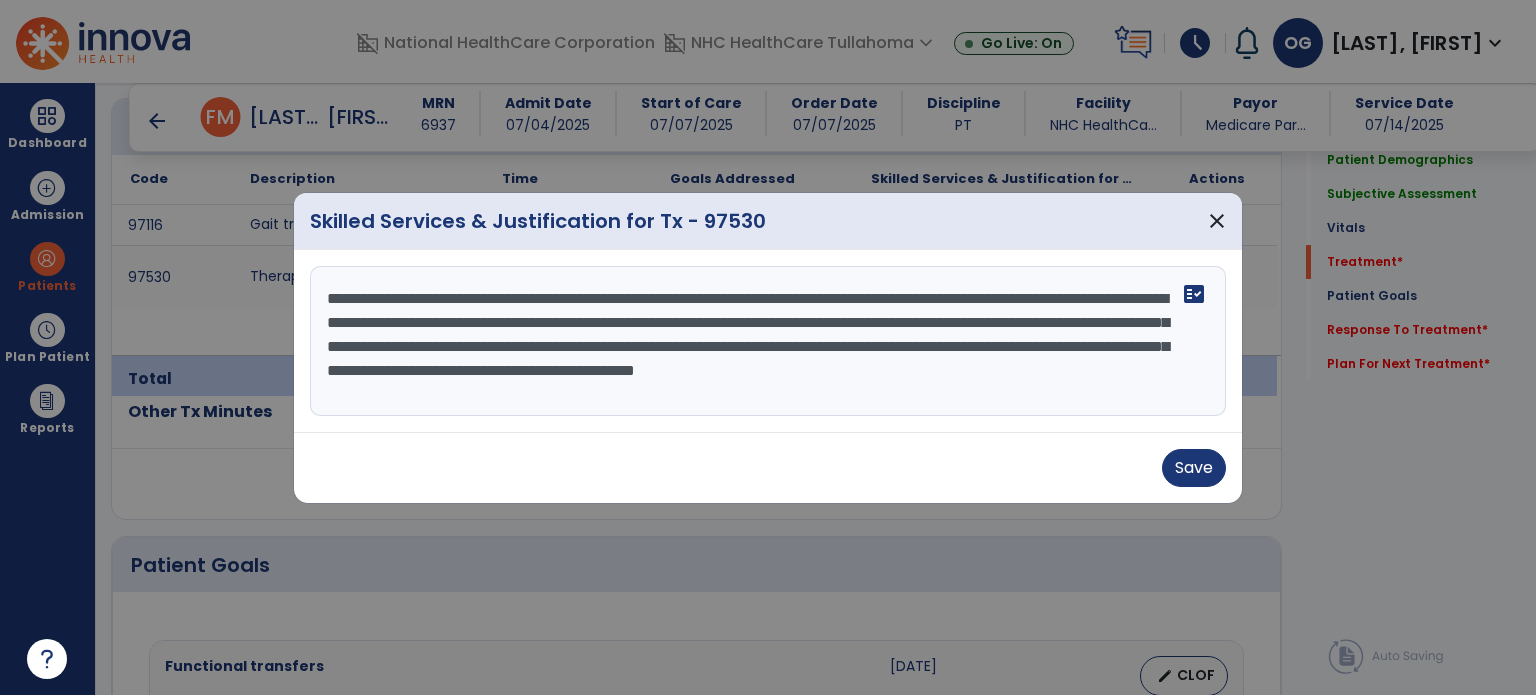 click on "**********" at bounding box center (768, 341) 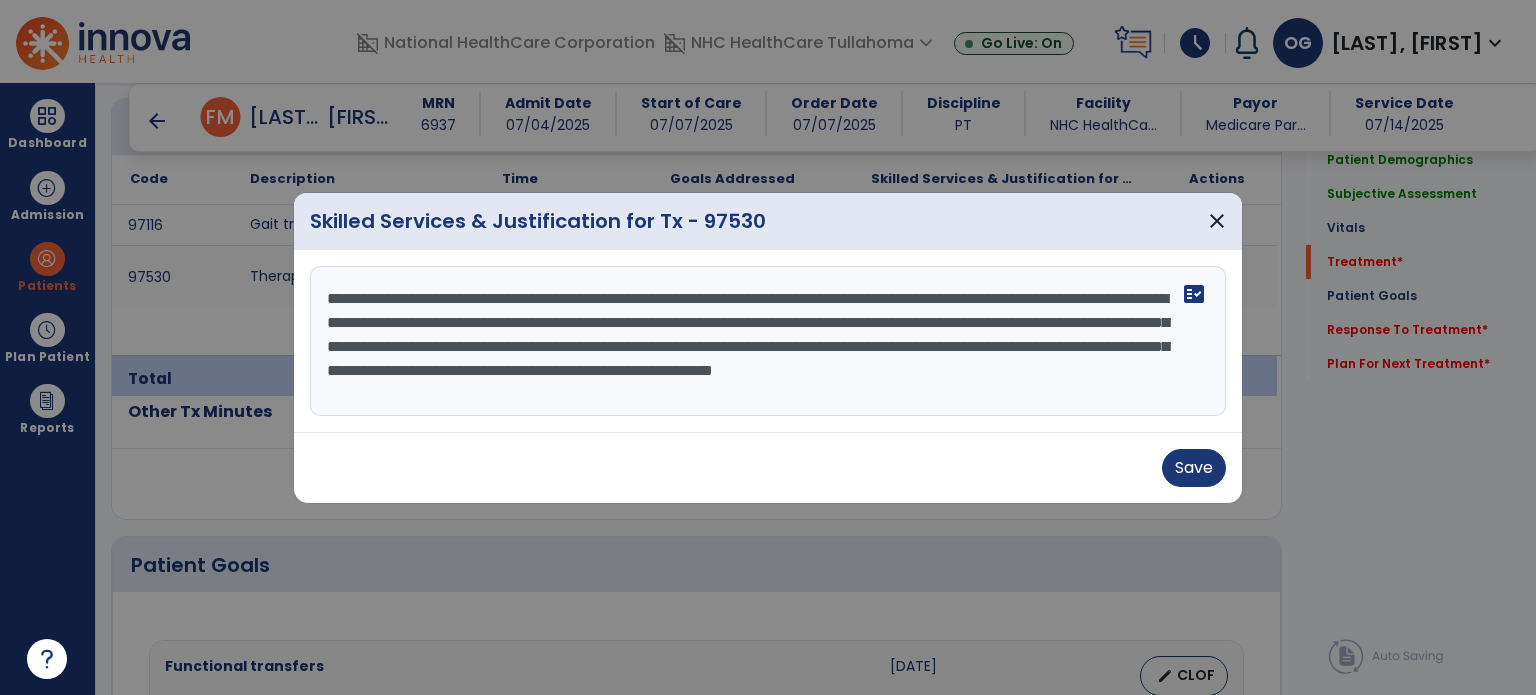 click on "**********" at bounding box center [768, 341] 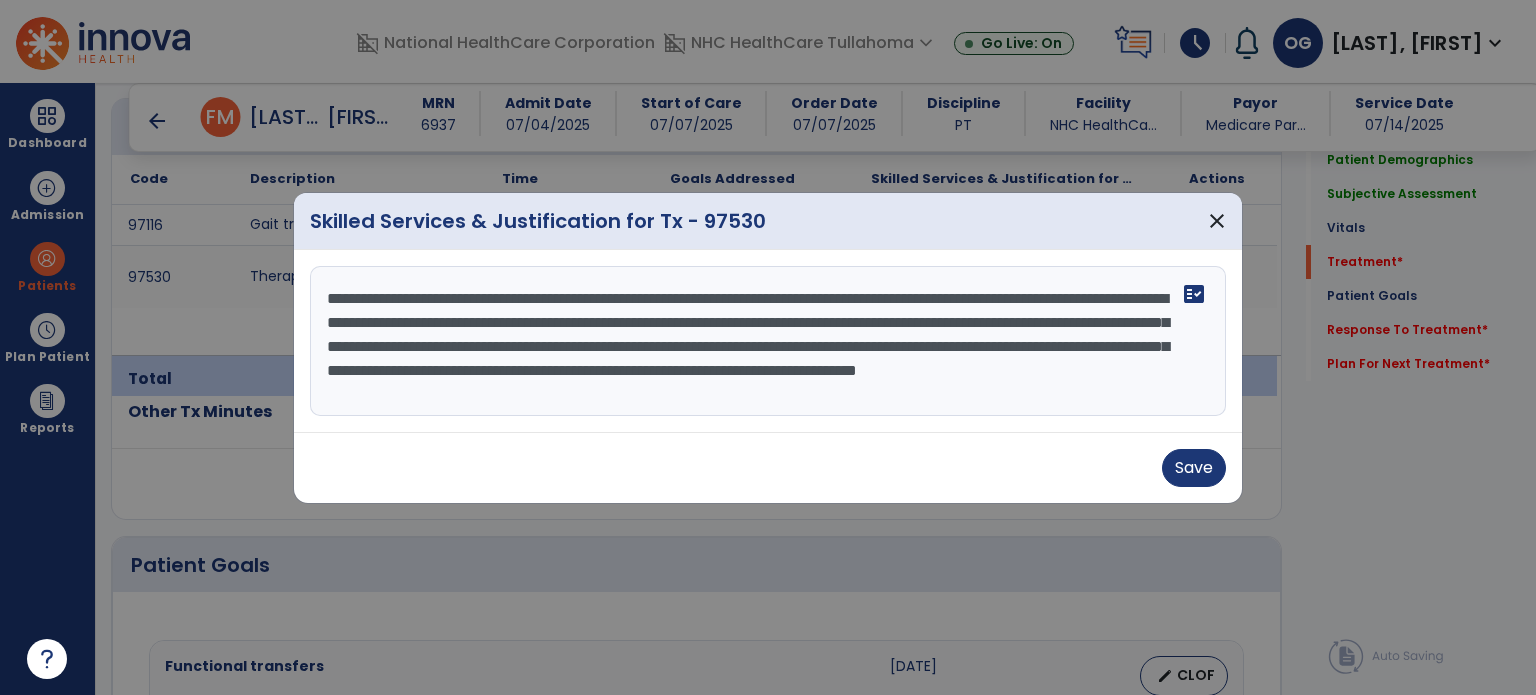 click on "**********" at bounding box center (768, 341) 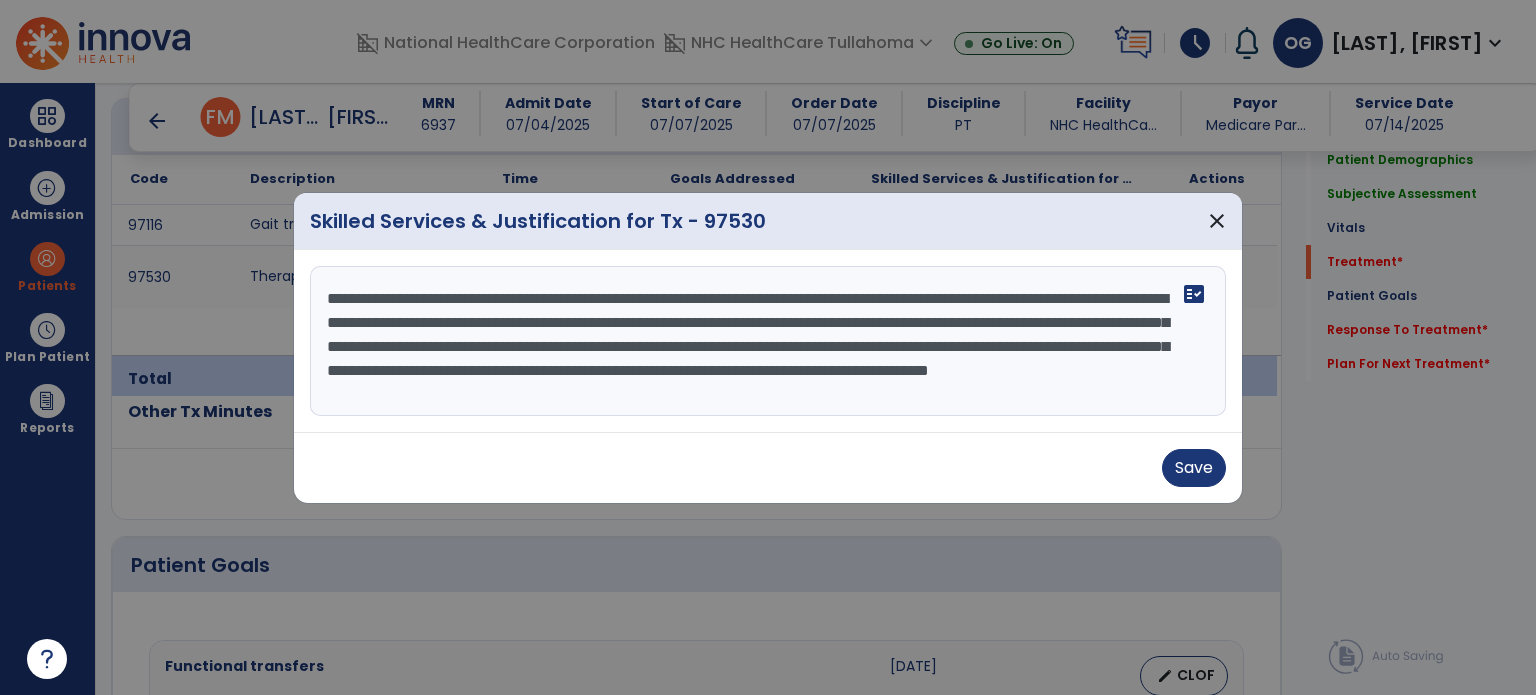 scroll, scrollTop: 15, scrollLeft: 0, axis: vertical 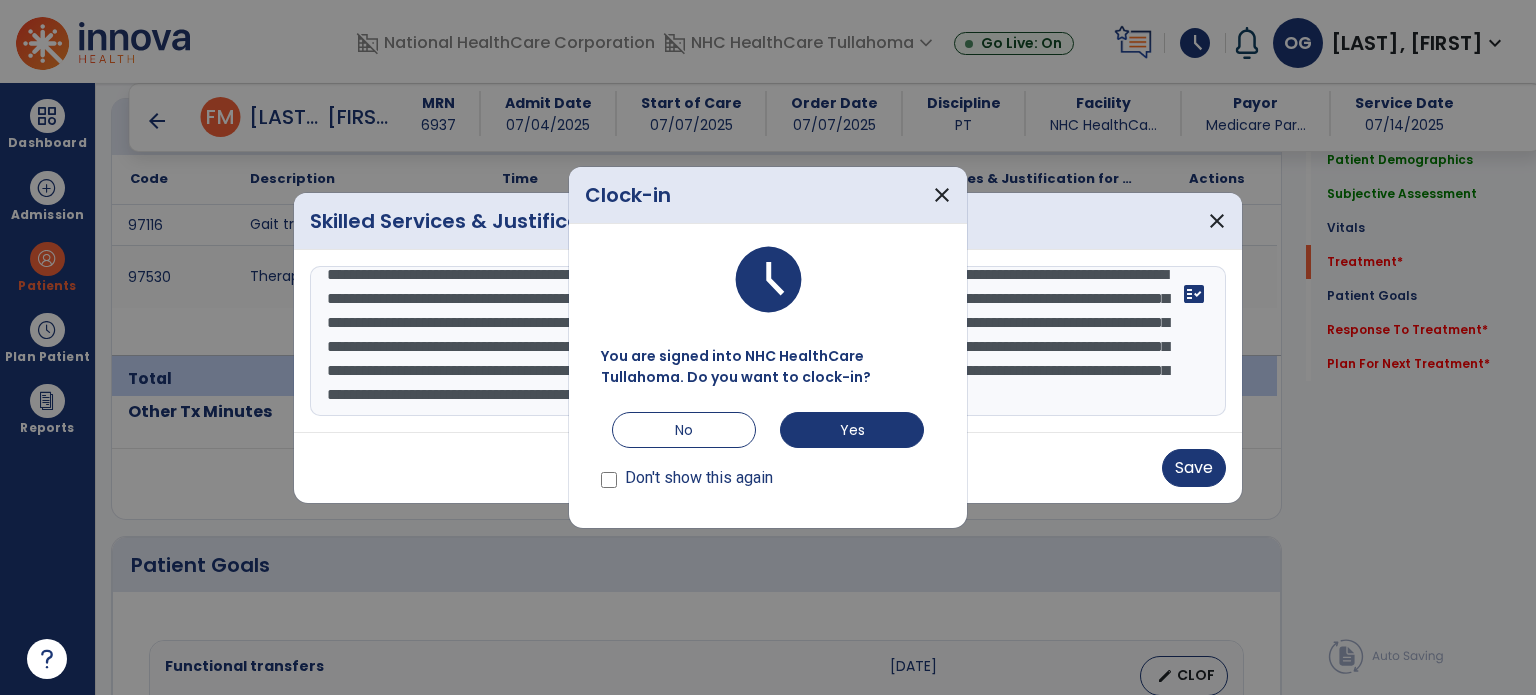 click on "Don't show this again" at bounding box center (699, 478) 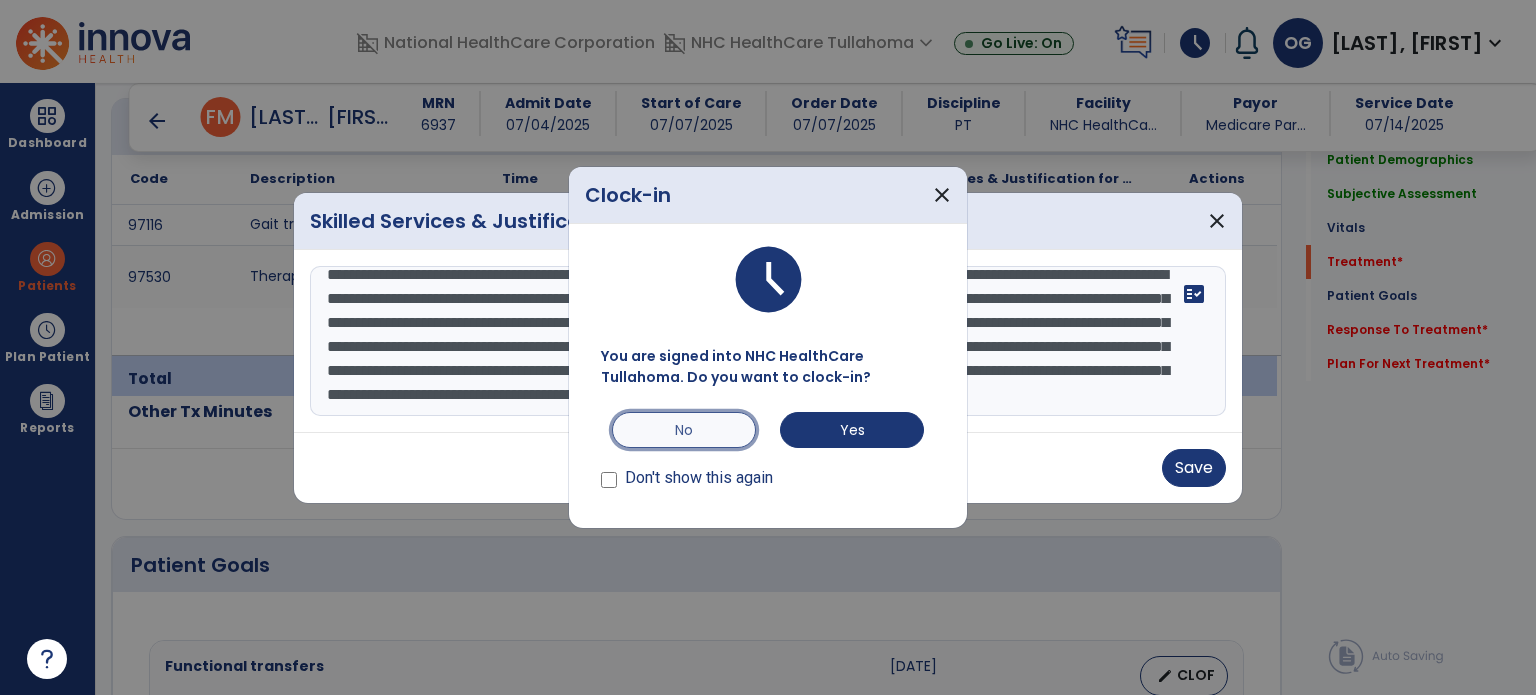 click on "No" at bounding box center [684, 430] 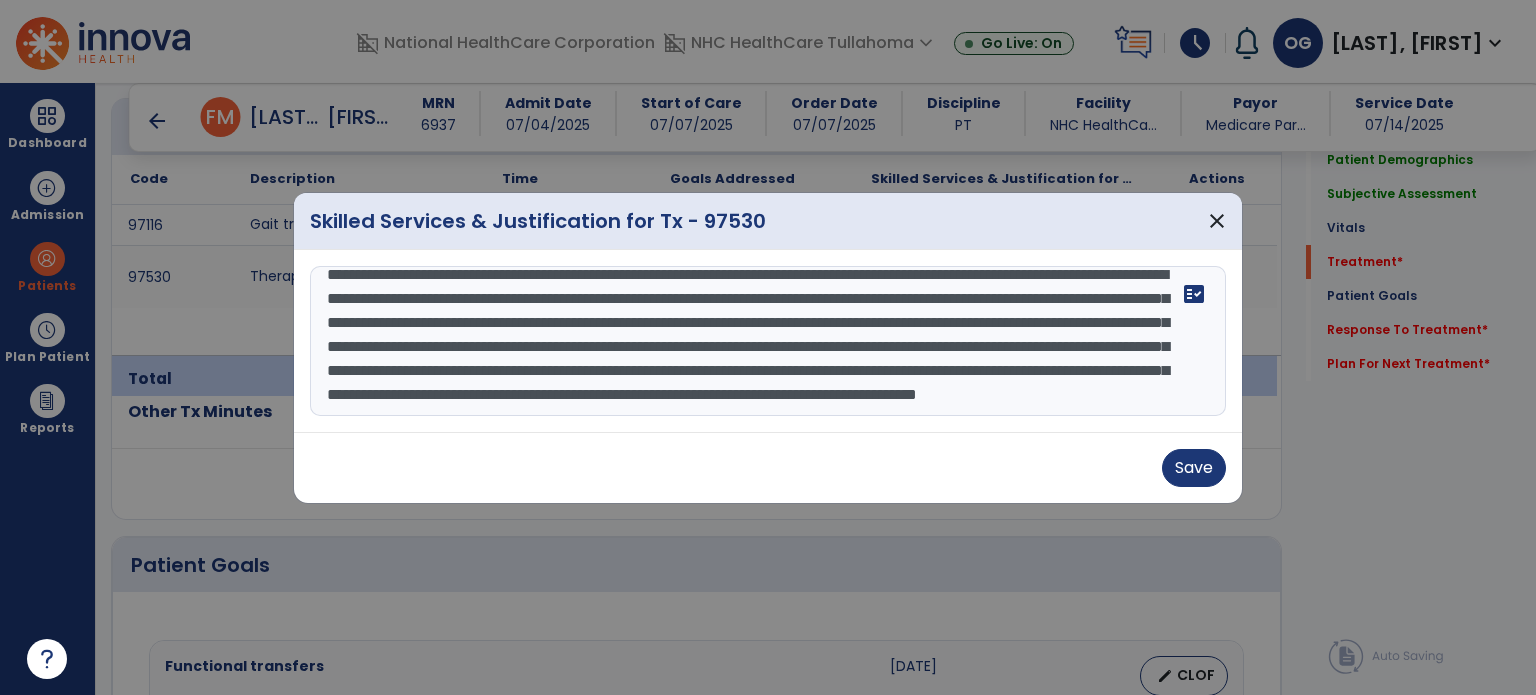 click on "**********" at bounding box center [768, 341] 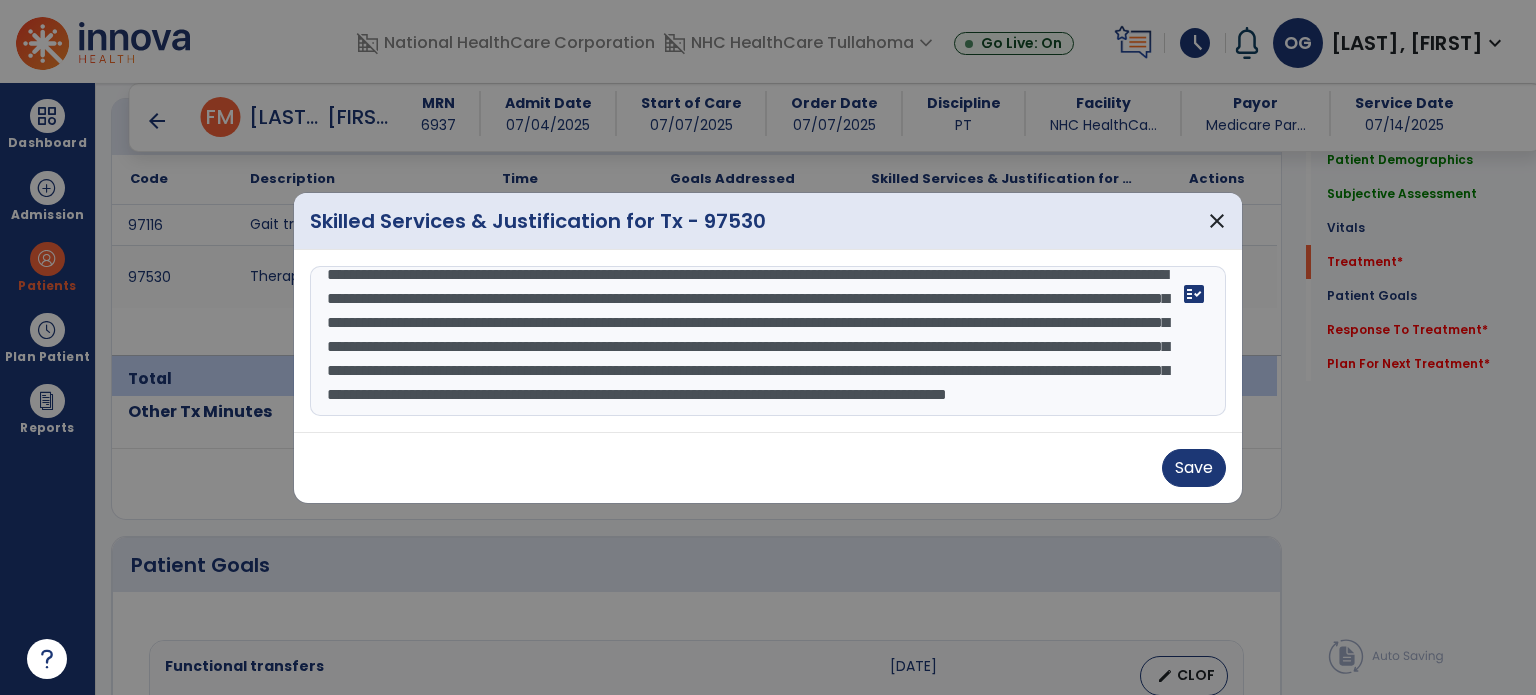 click on "**********" at bounding box center (768, 341) 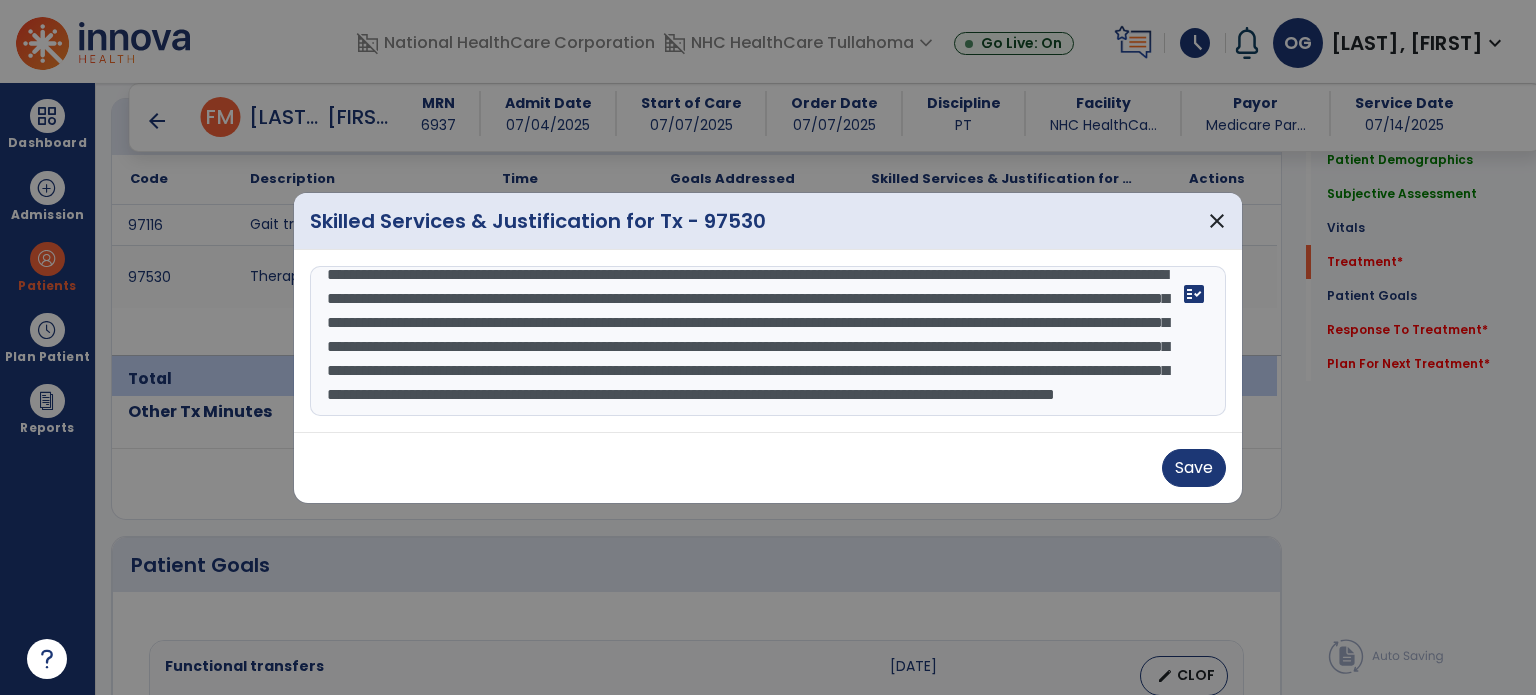 scroll, scrollTop: 72, scrollLeft: 0, axis: vertical 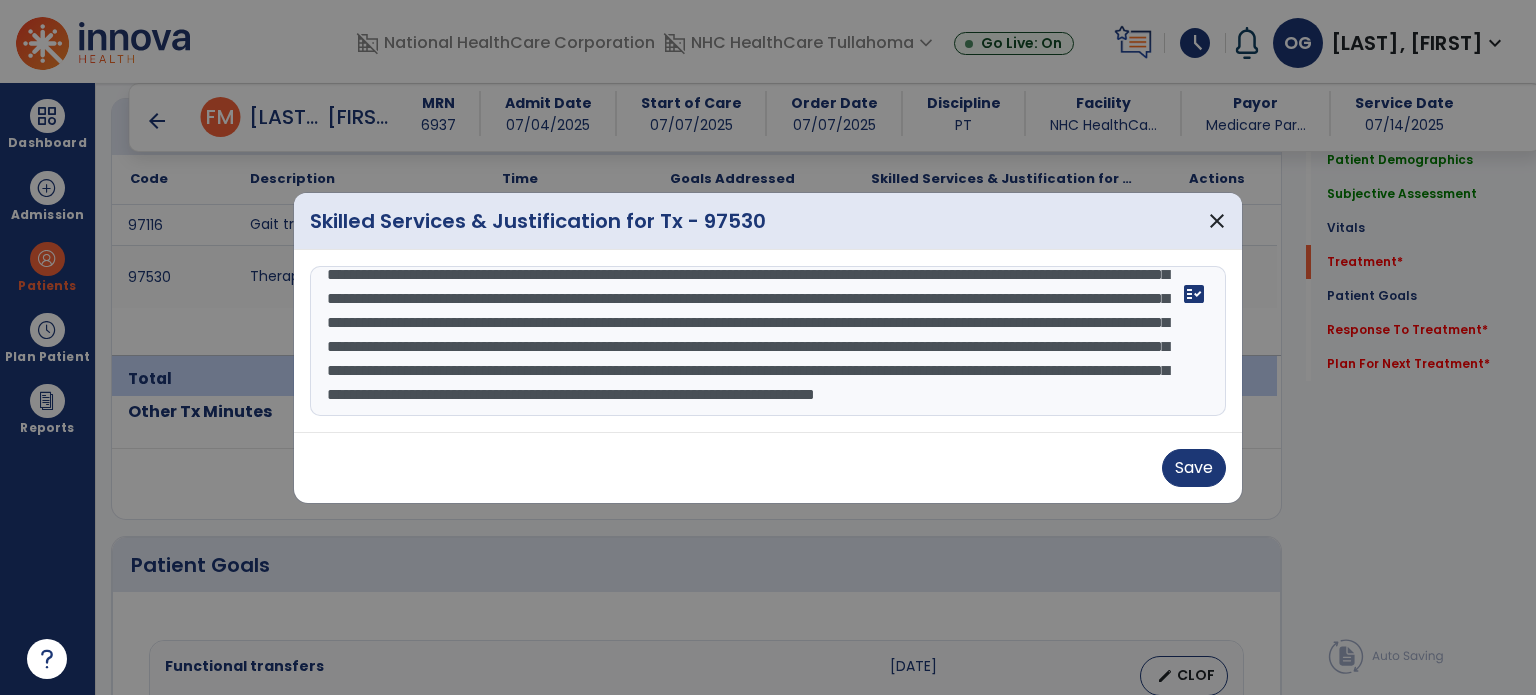 click at bounding box center [768, 341] 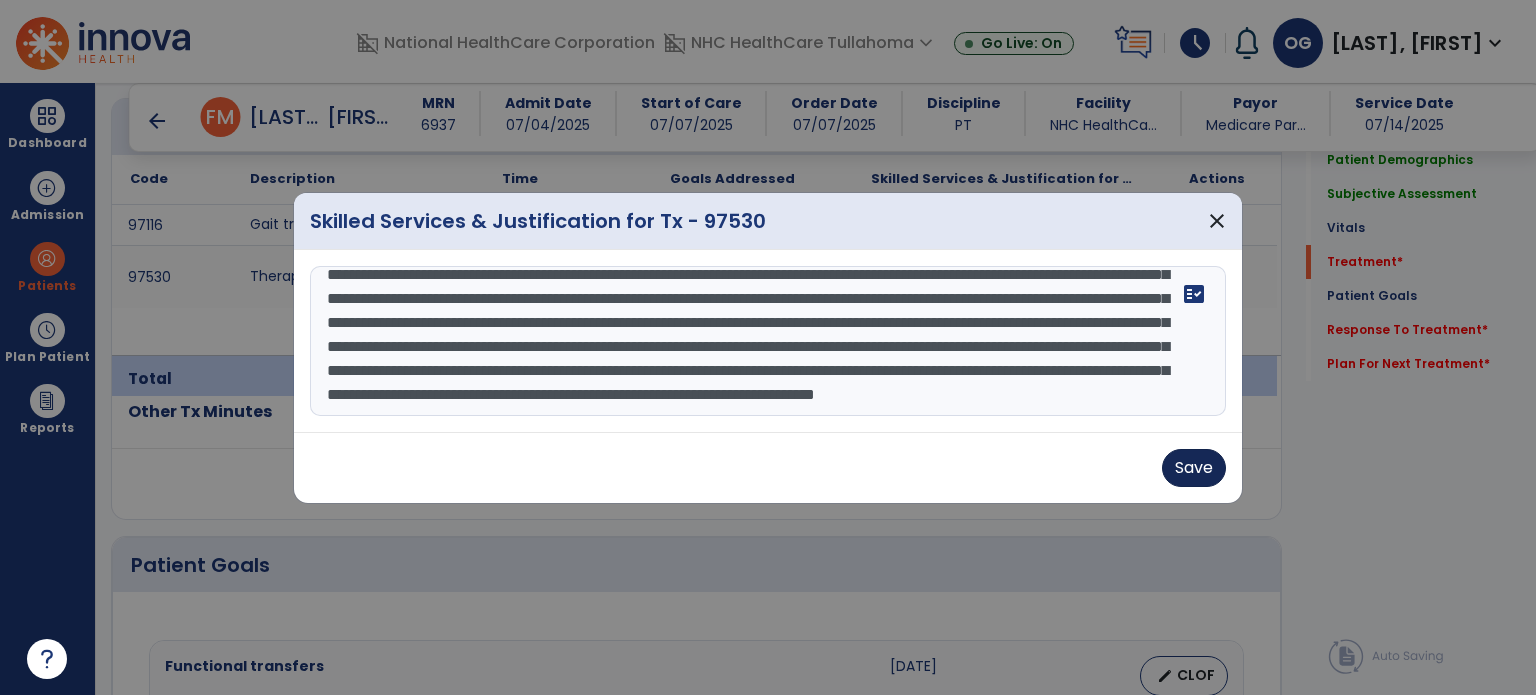 type on "**********" 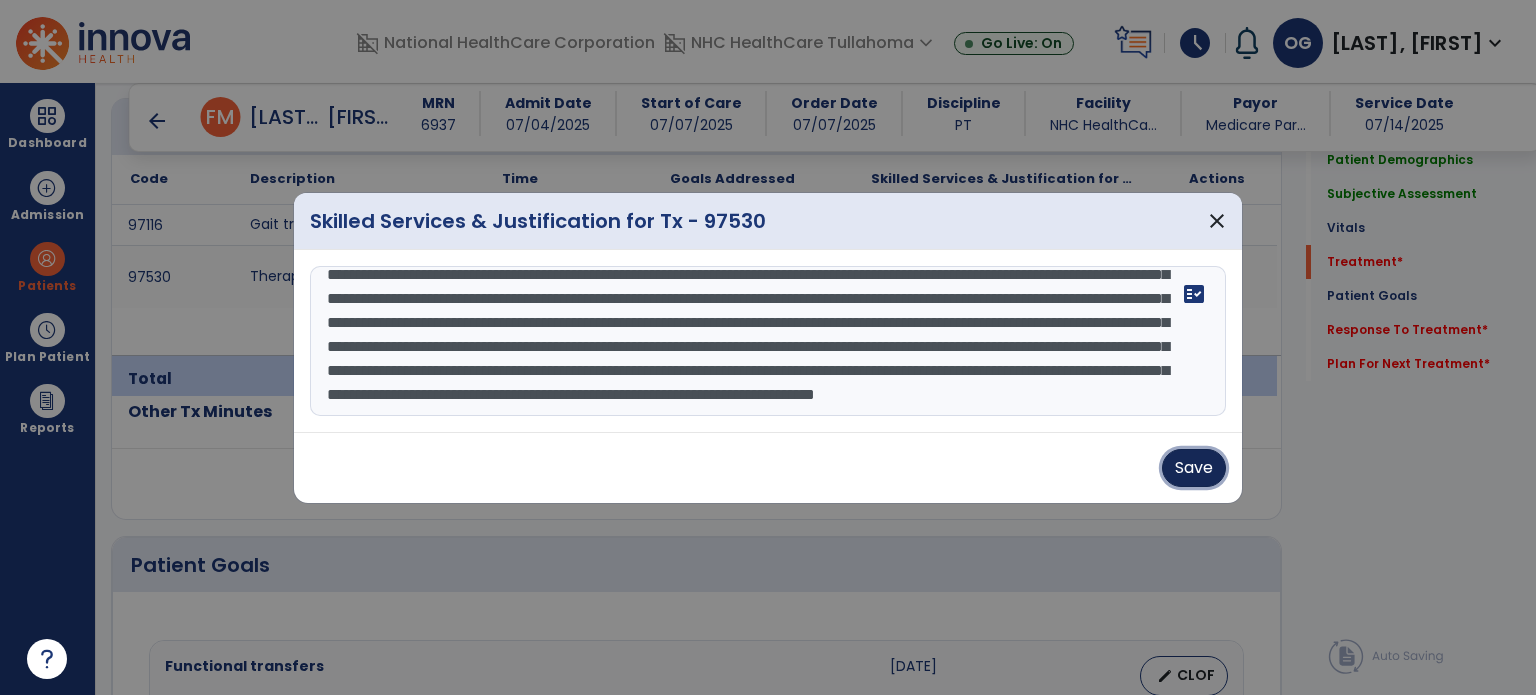 click on "Save" at bounding box center (1194, 468) 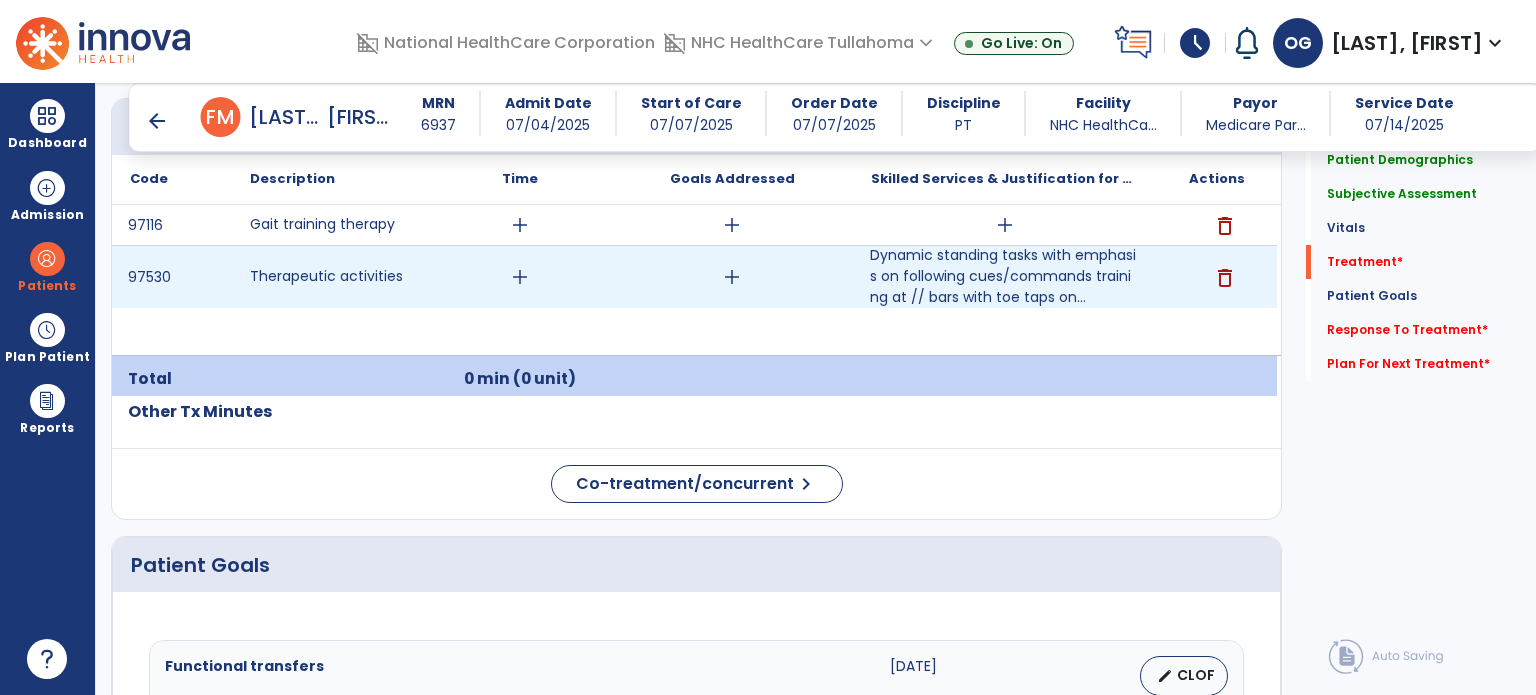 click on "add" at bounding box center (520, 277) 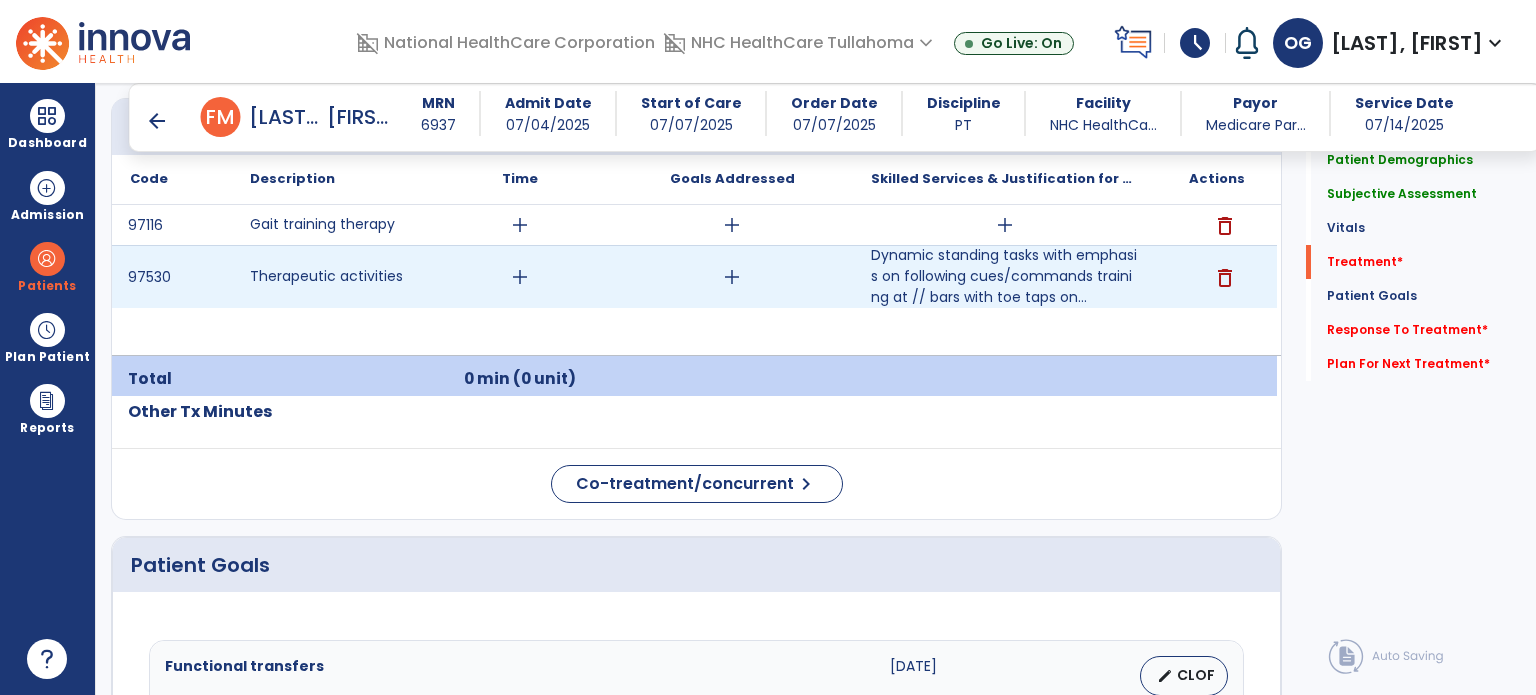 click on "add" at bounding box center [520, 277] 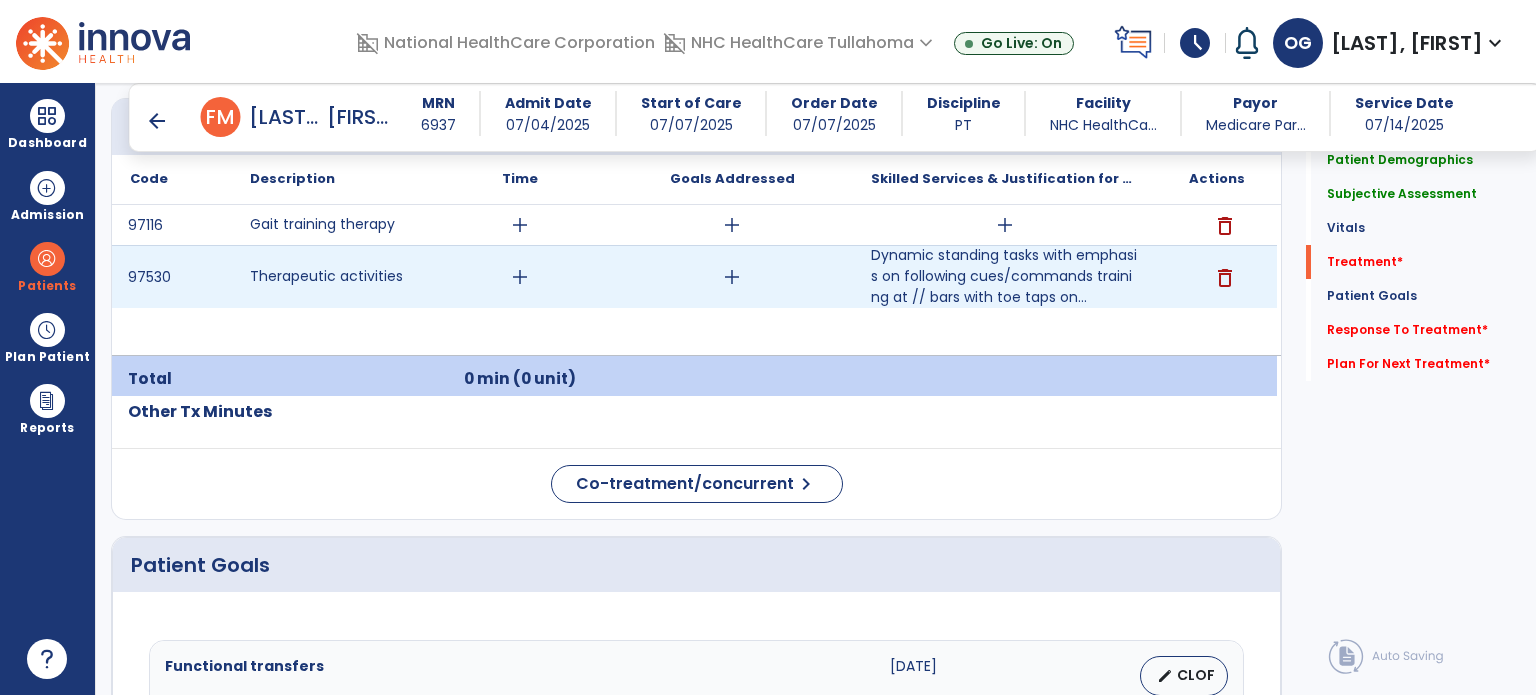 click on "add" at bounding box center [520, 277] 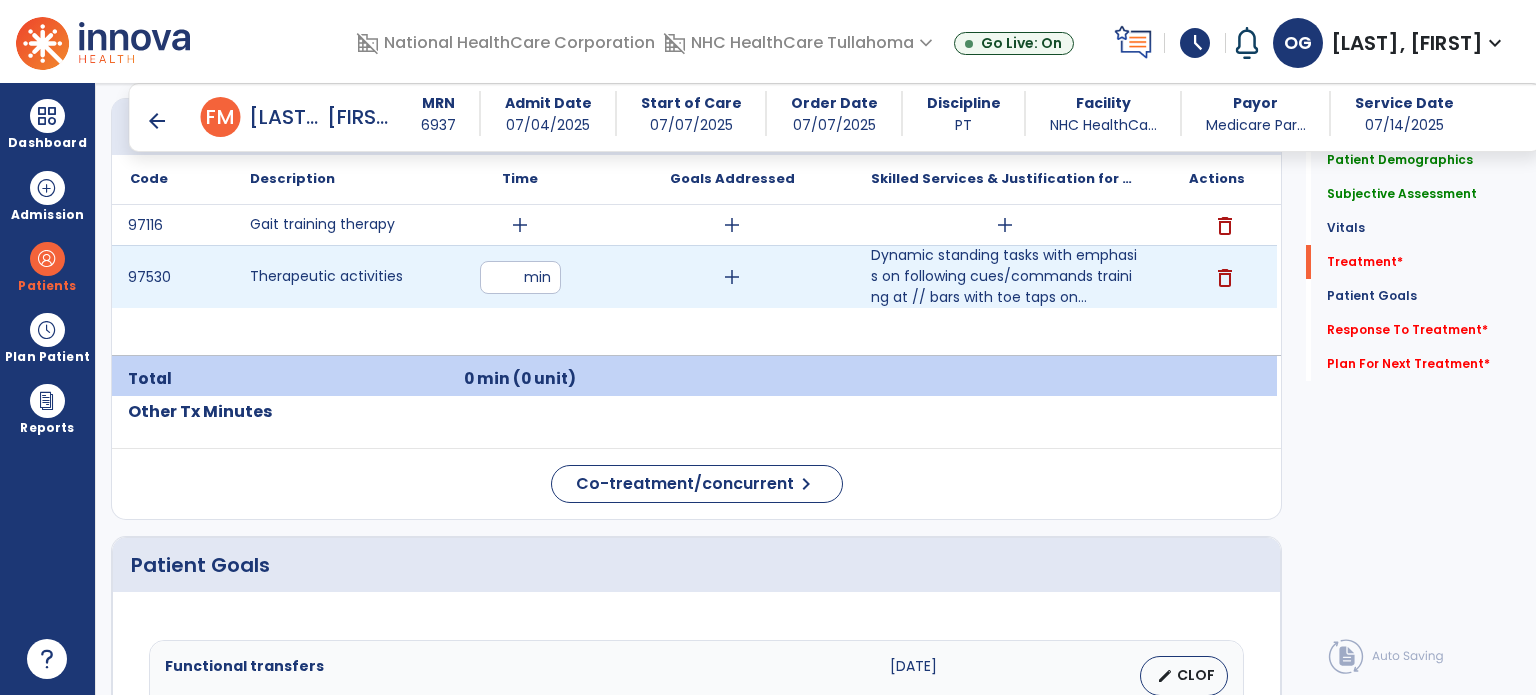 type on "**" 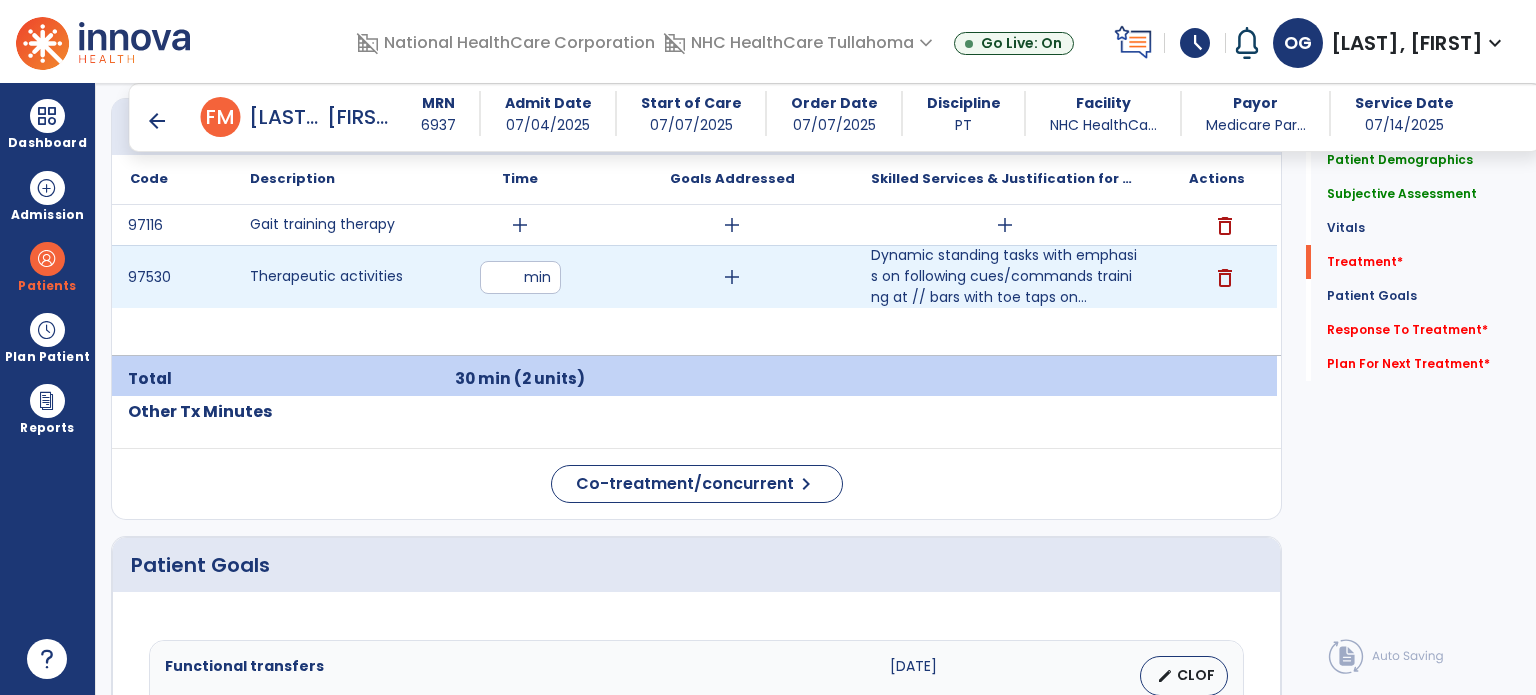 drag, startPoint x: 513, startPoint y: 268, endPoint x: 498, endPoint y: 269, distance: 15.033297 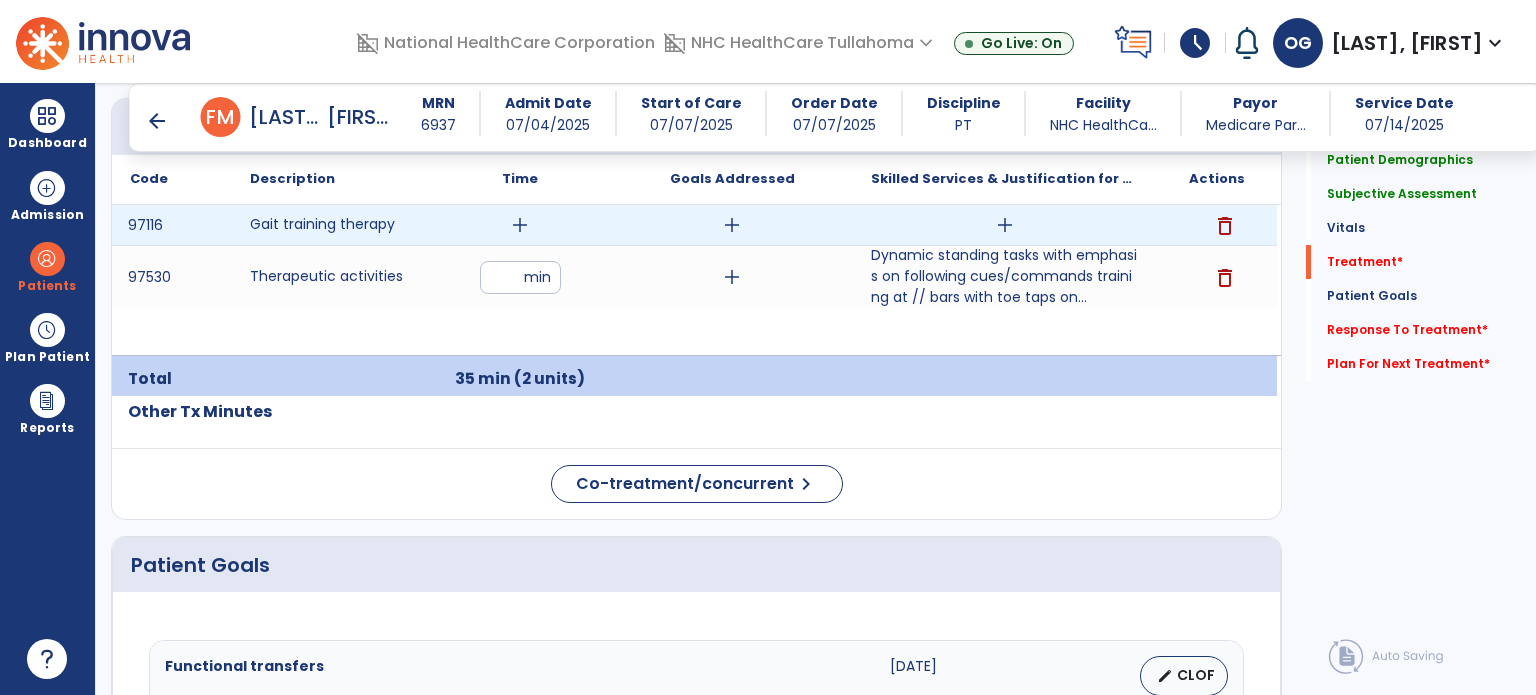click on "add" at bounding box center [520, 225] 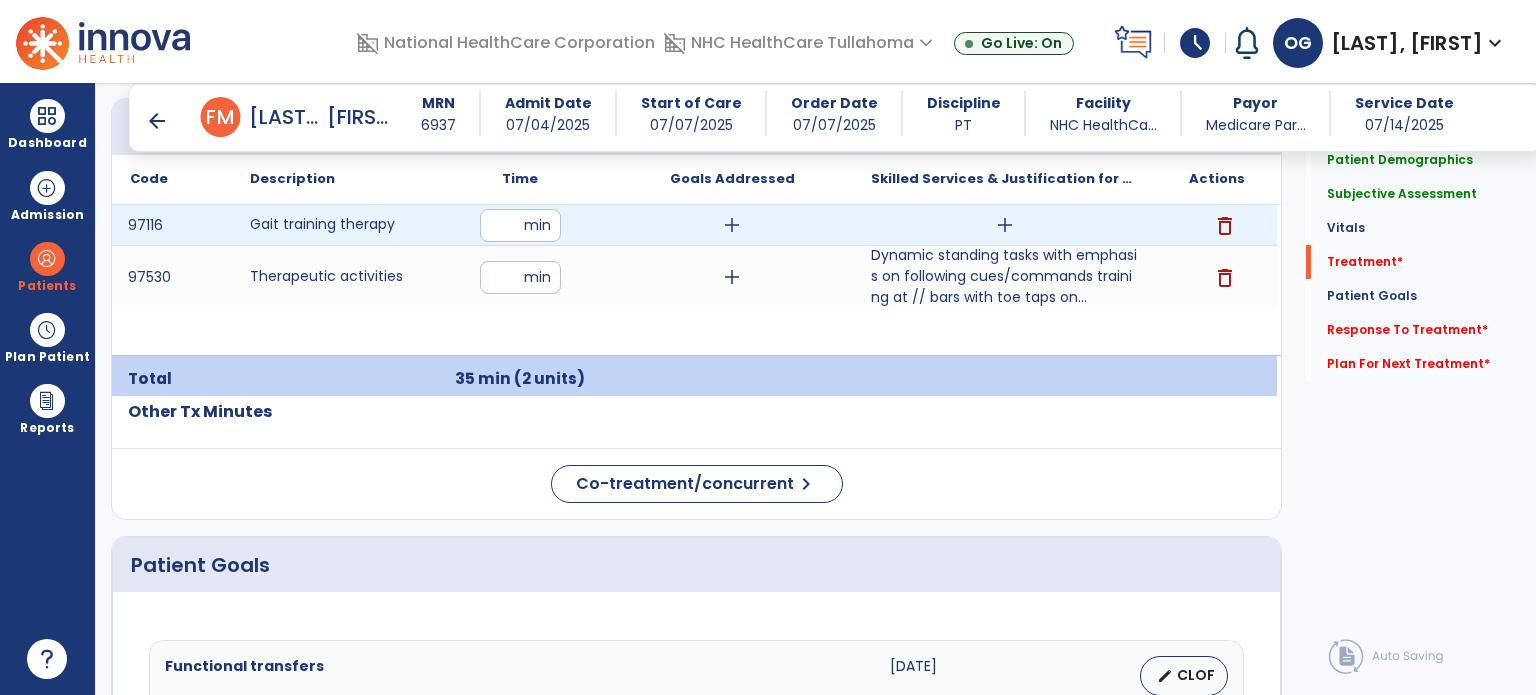 type on "**" 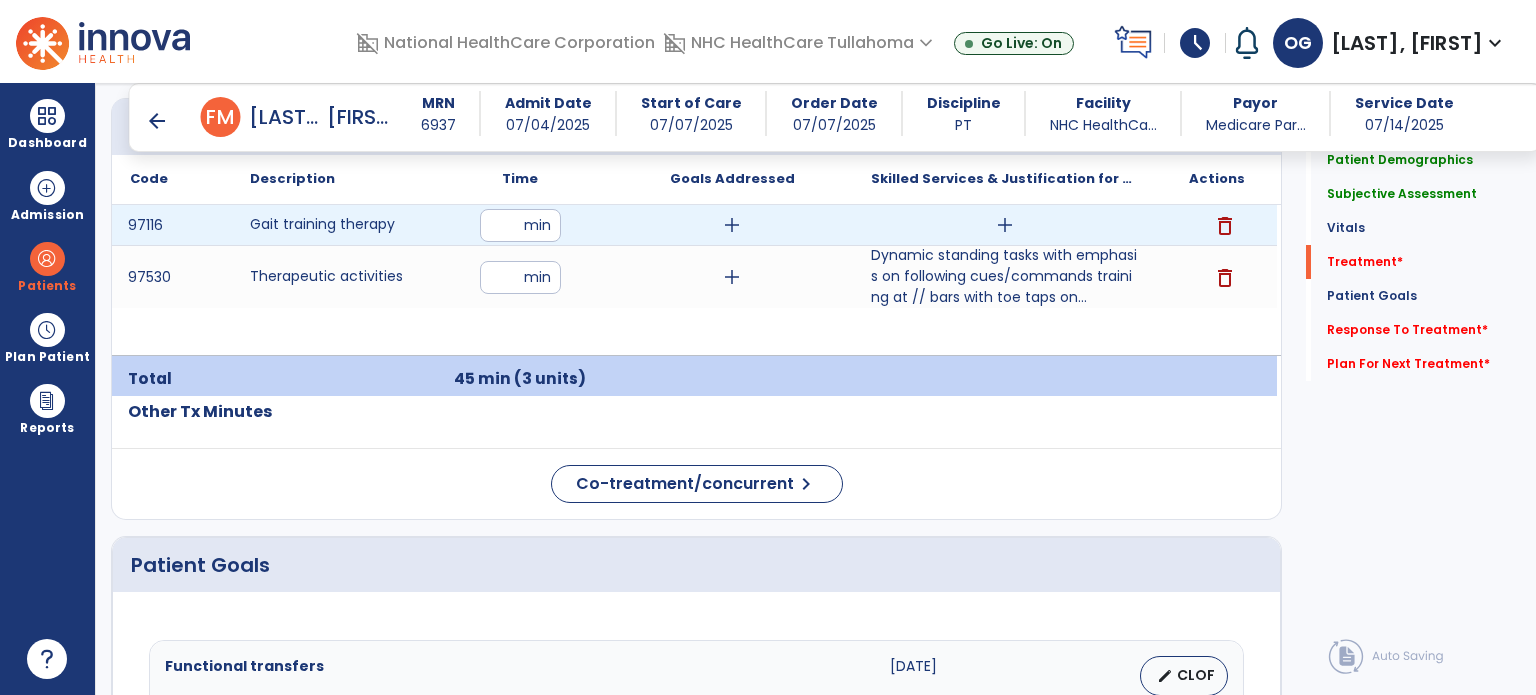 drag, startPoint x: 504, startPoint y: 214, endPoint x: 461, endPoint y: 214, distance: 43 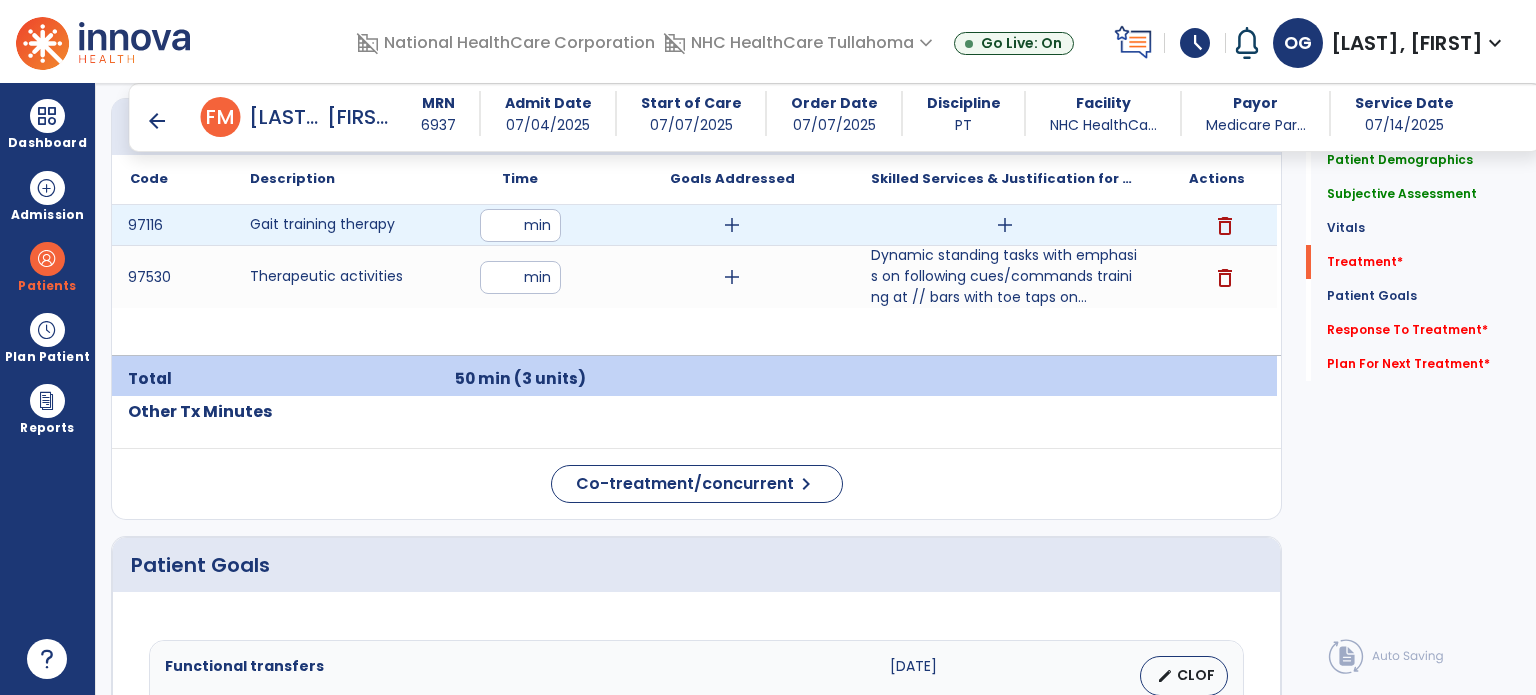 click on "add" at bounding box center [1005, 225] 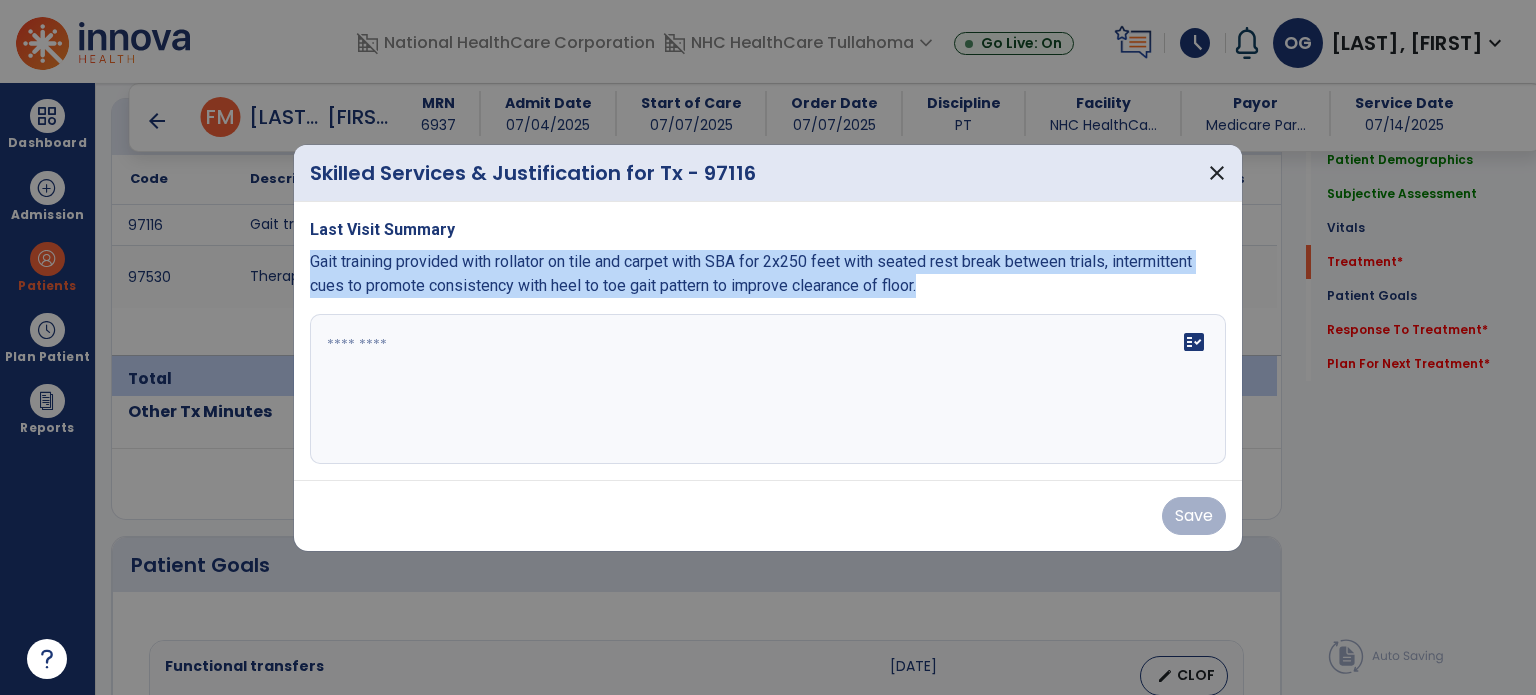 drag, startPoint x: 936, startPoint y: 288, endPoint x: 310, endPoint y: 267, distance: 626.3521 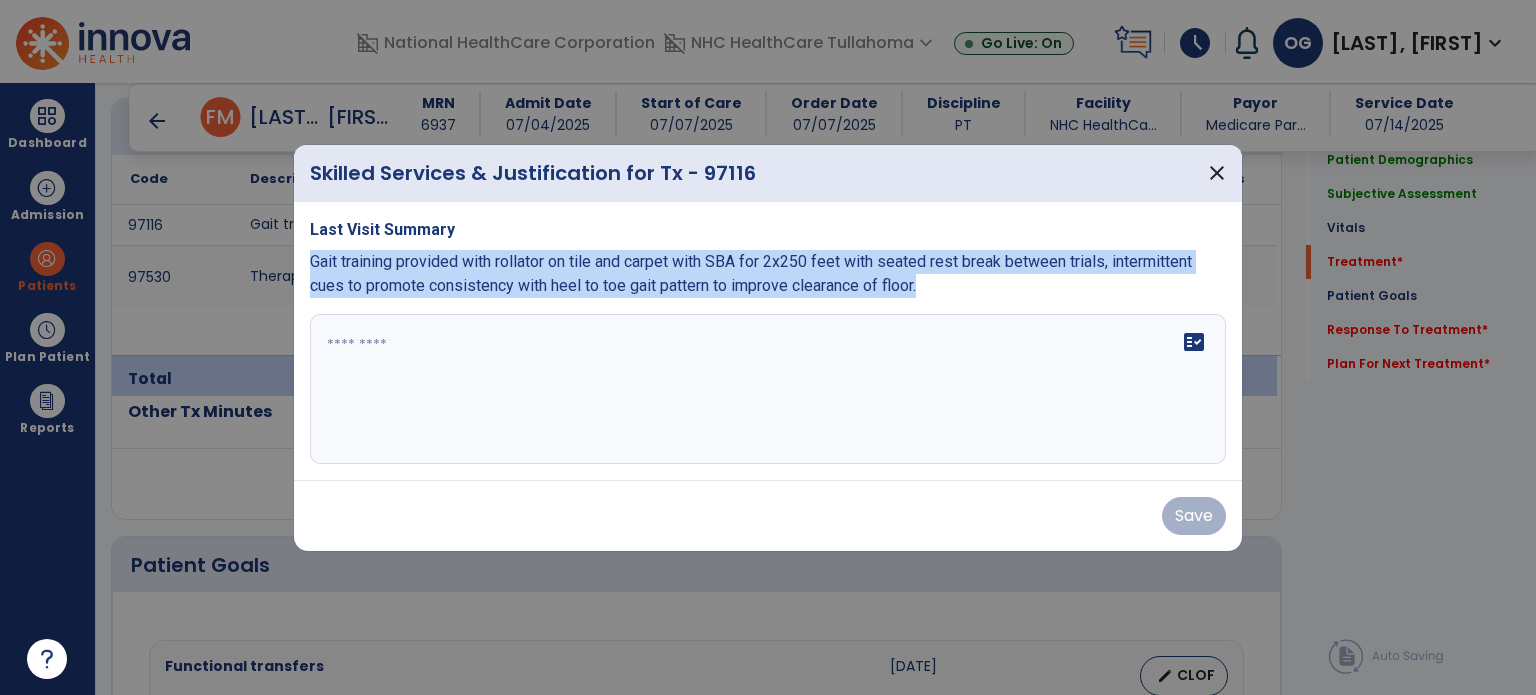 click on "Gait training provided with rollator on tile and carpet with SBA for 2x250 feet with seated rest break between trials, intermittent cues to promote consistency with heel to toe gait pattern to improve clearance of floor." at bounding box center [768, 274] 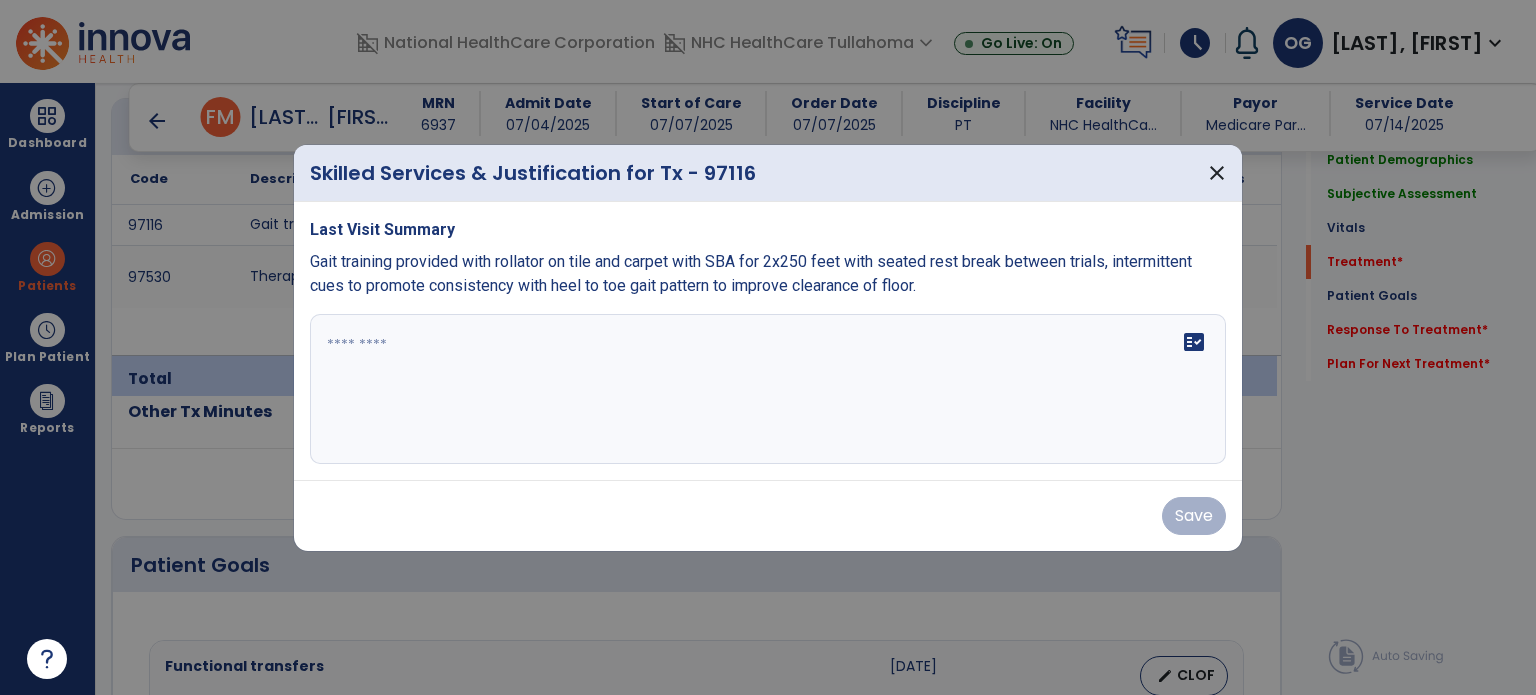 click at bounding box center [768, 389] 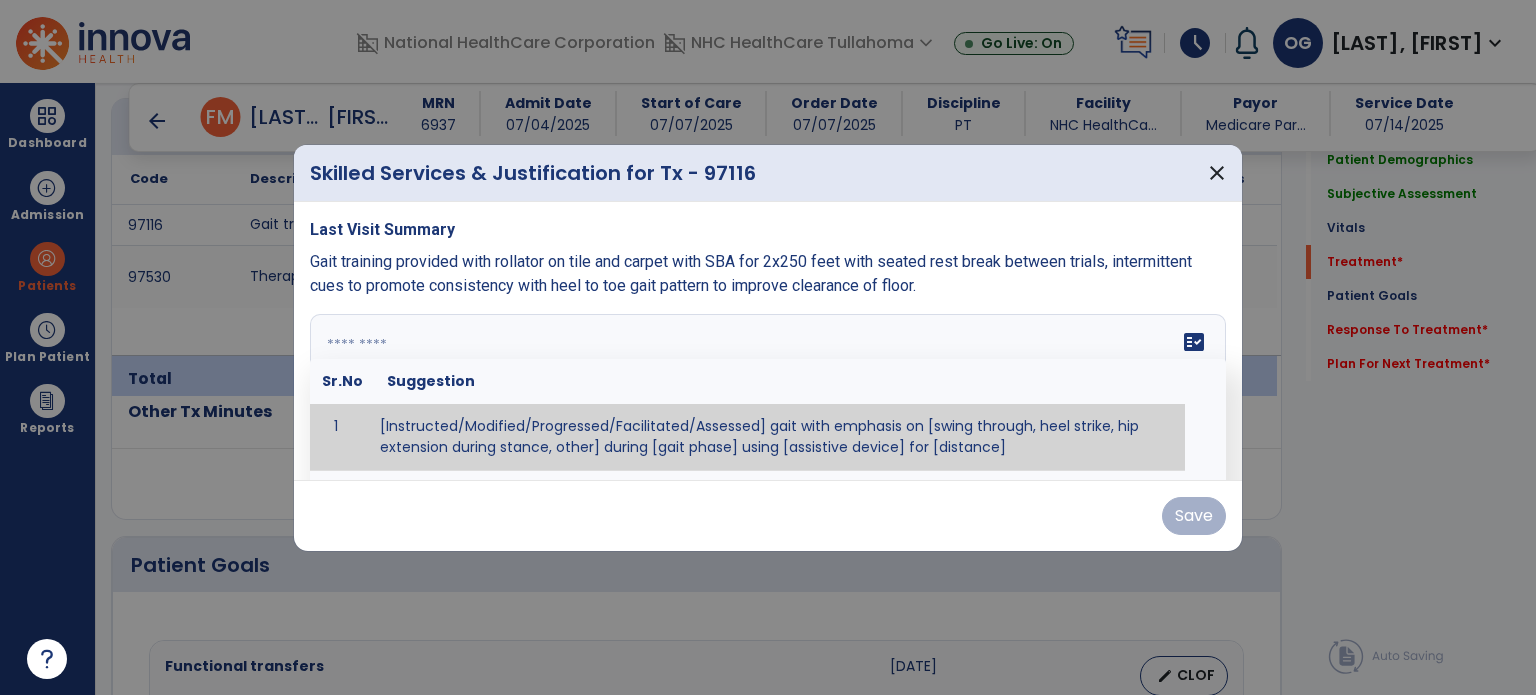 paste on "**********" 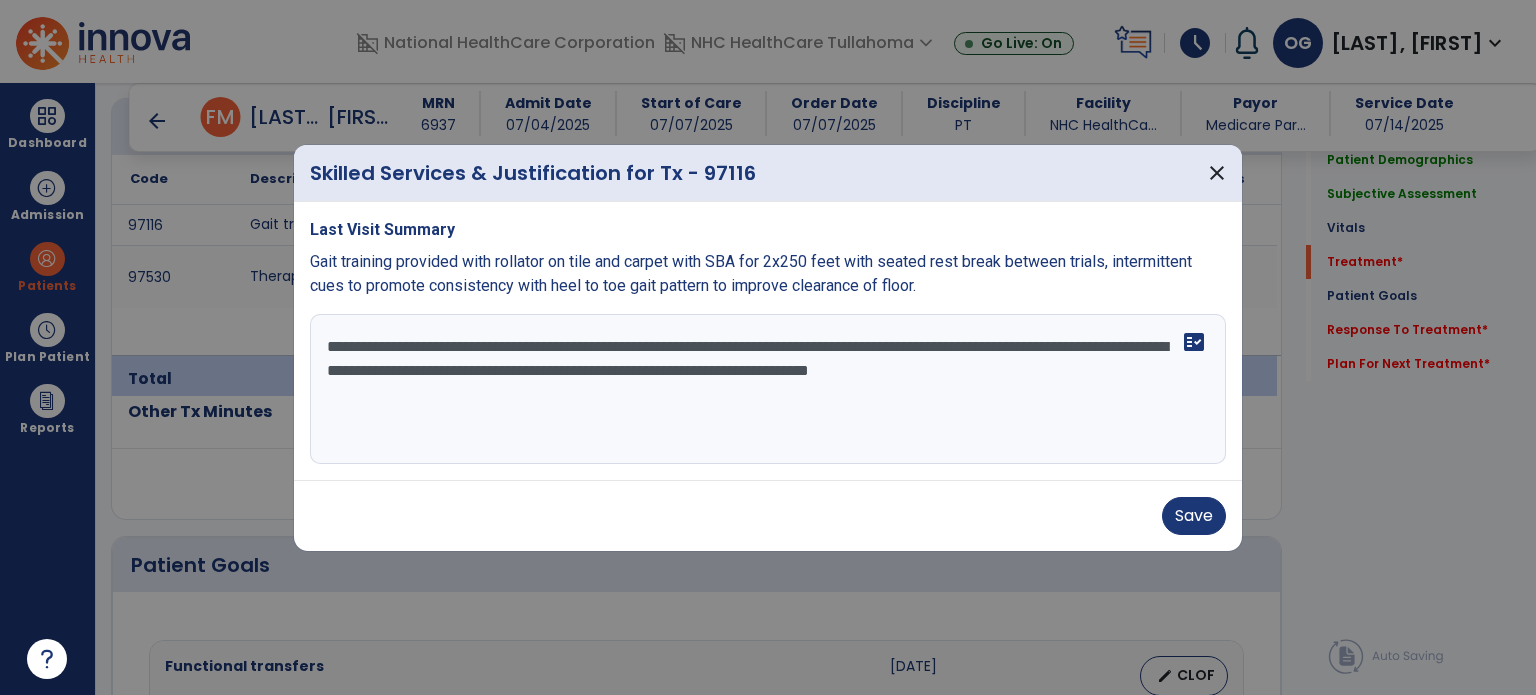 drag, startPoint x: 479, startPoint y: 399, endPoint x: 532, endPoint y: 416, distance: 55.65968 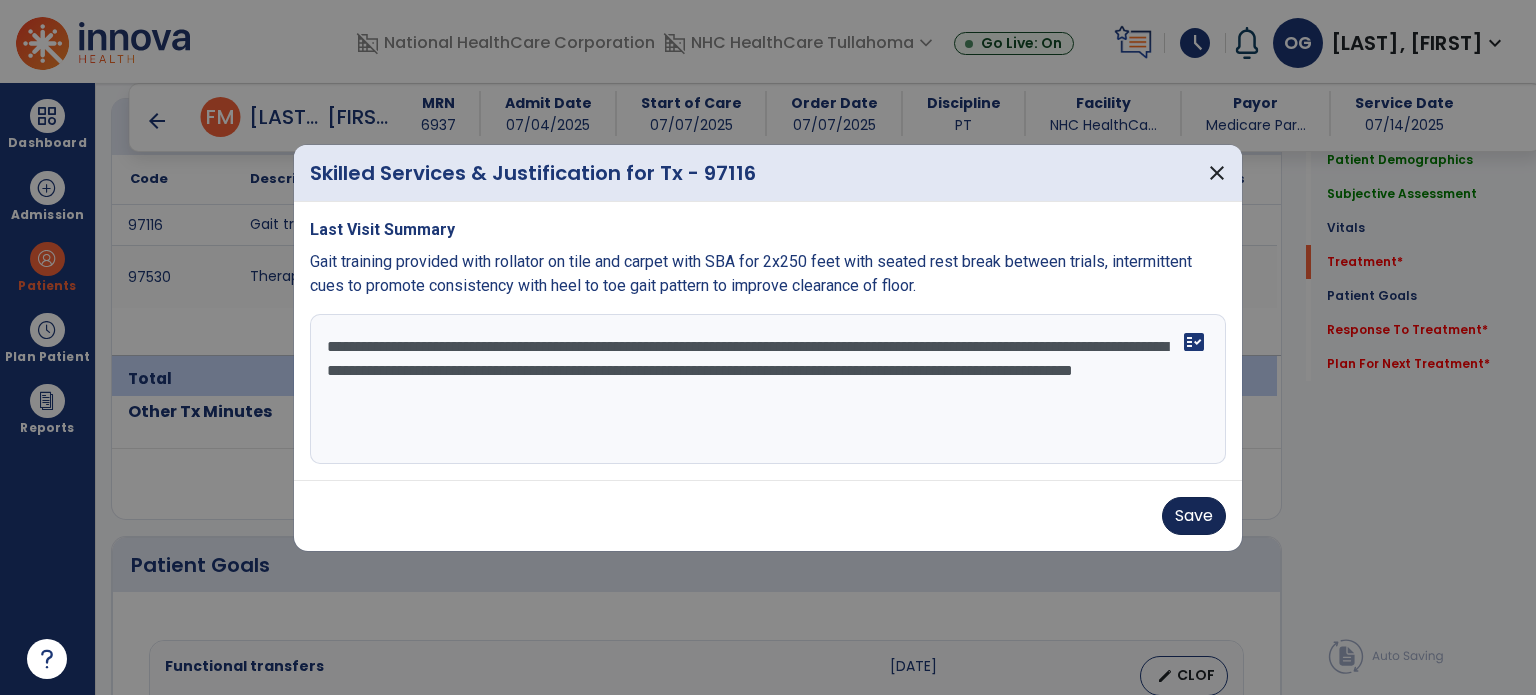 type on "**********" 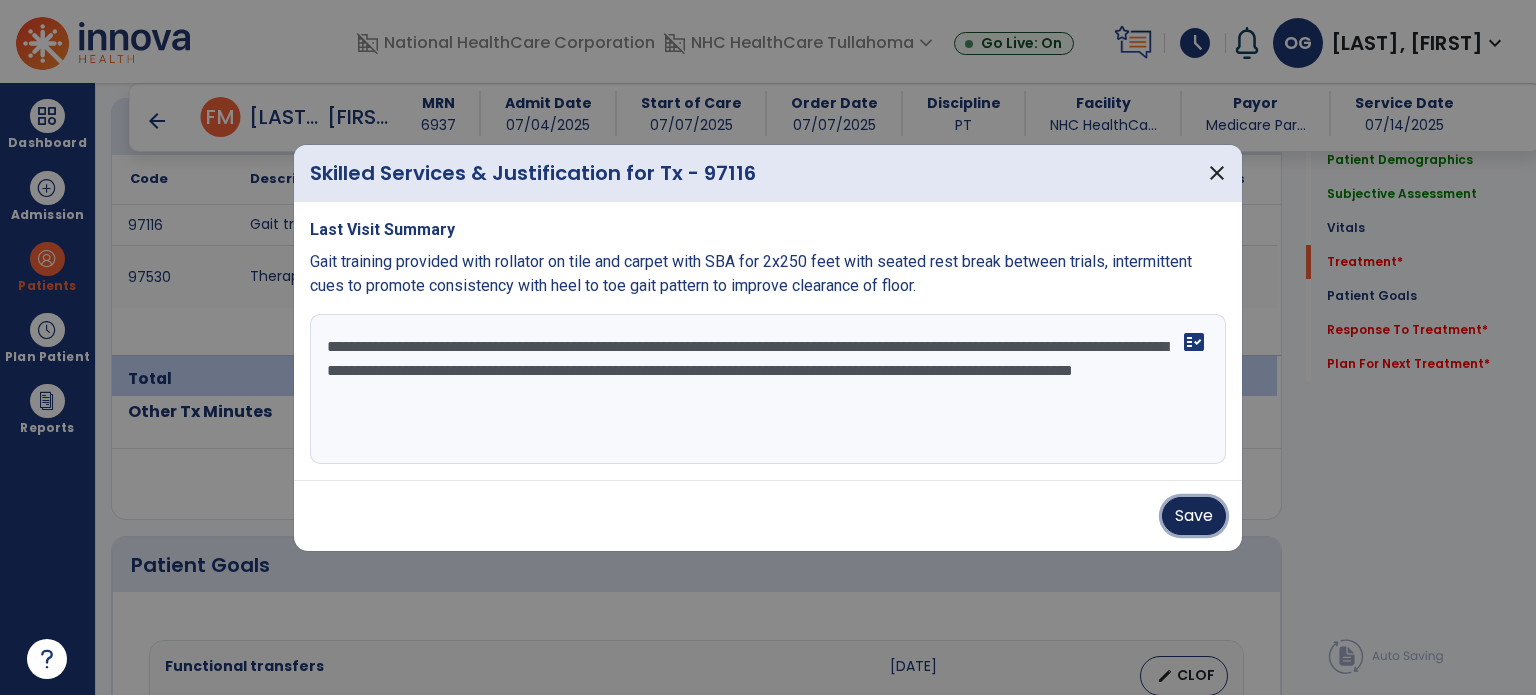 click on "Save" at bounding box center (1194, 516) 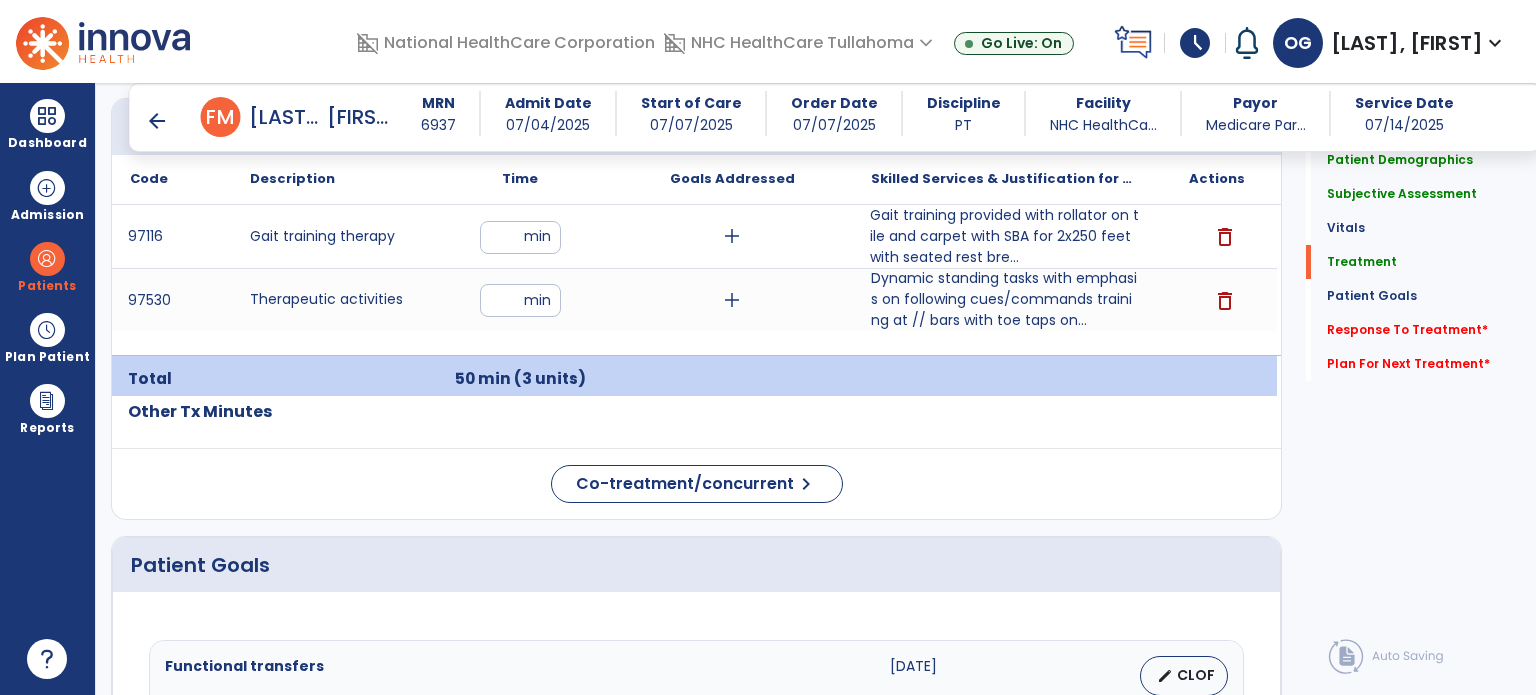 click on "arrow_back      F  M  [LAST],   [FIRST]" at bounding box center (271, 117) 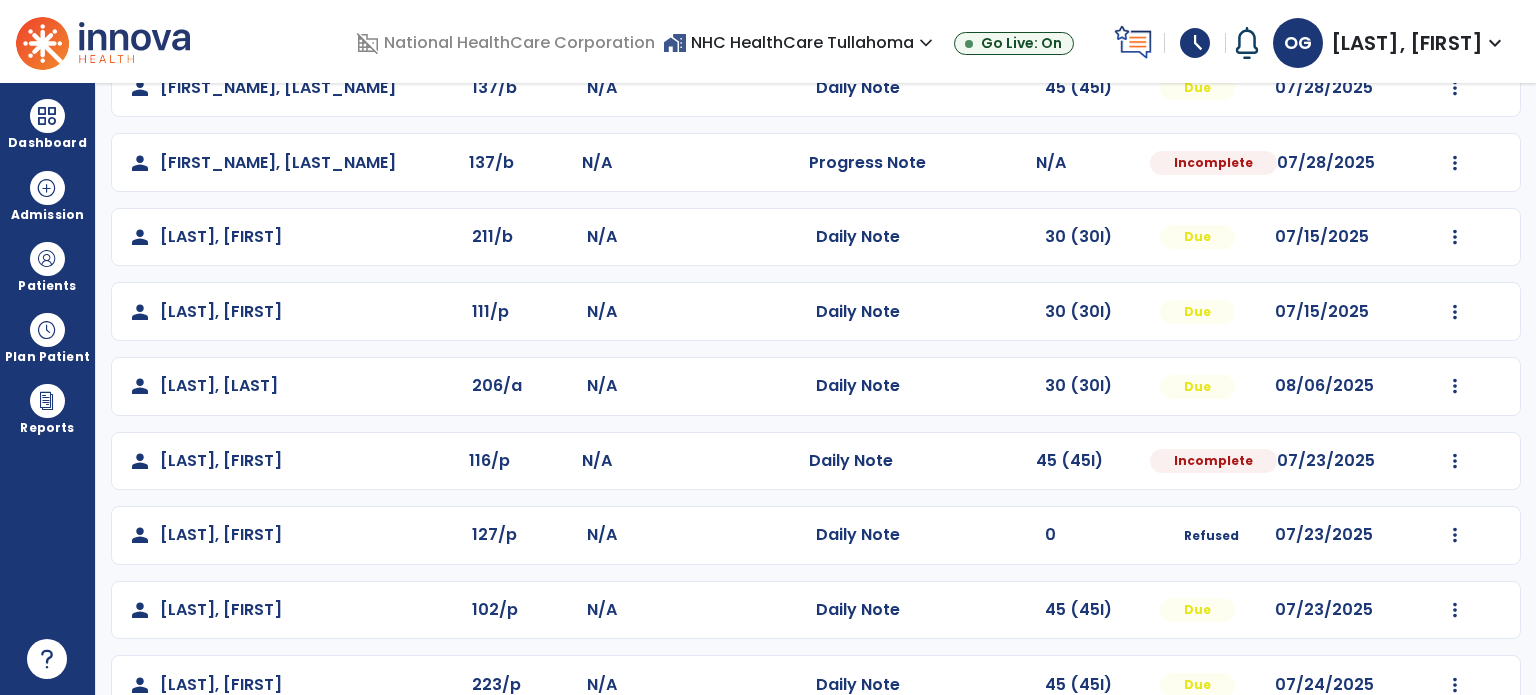 scroll, scrollTop: 270, scrollLeft: 0, axis: vertical 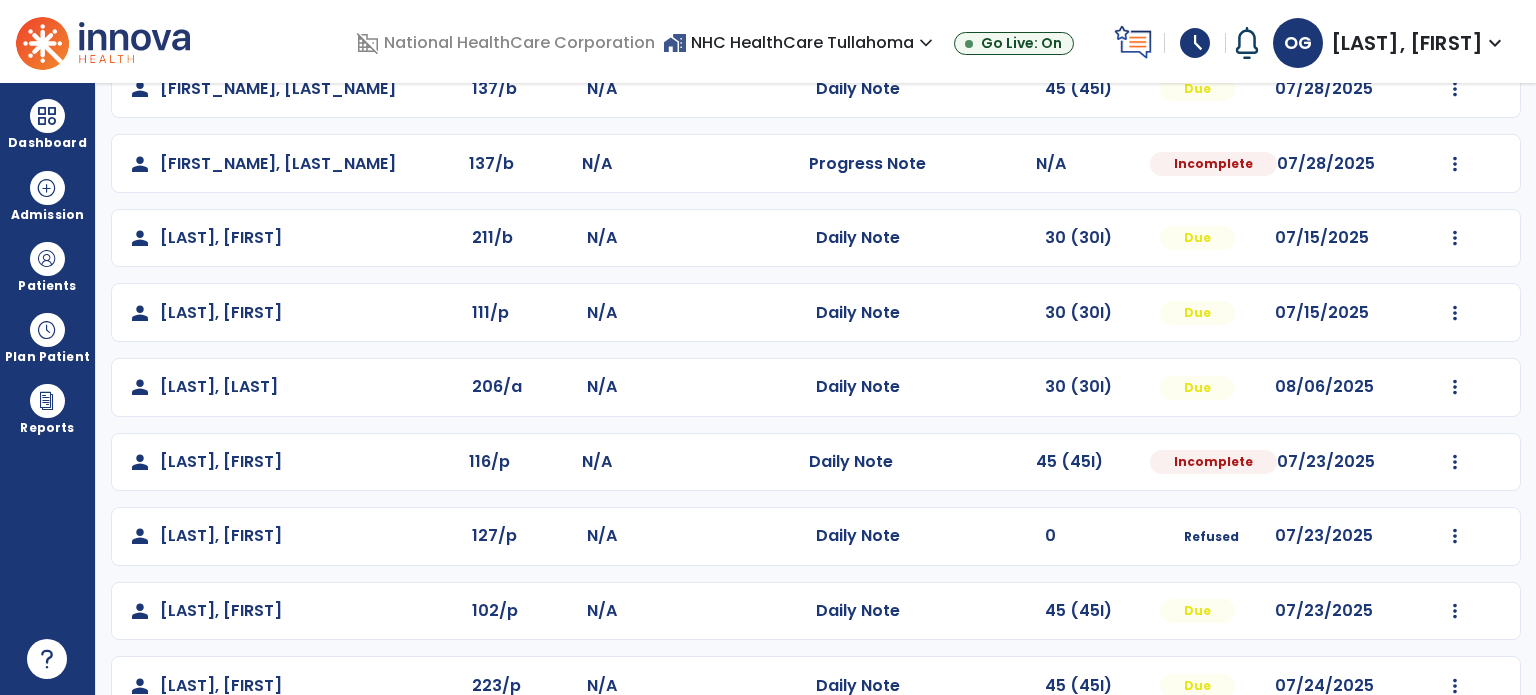click on "Mark Visit As Complete   Reset Note   Open Document   G + C Mins" 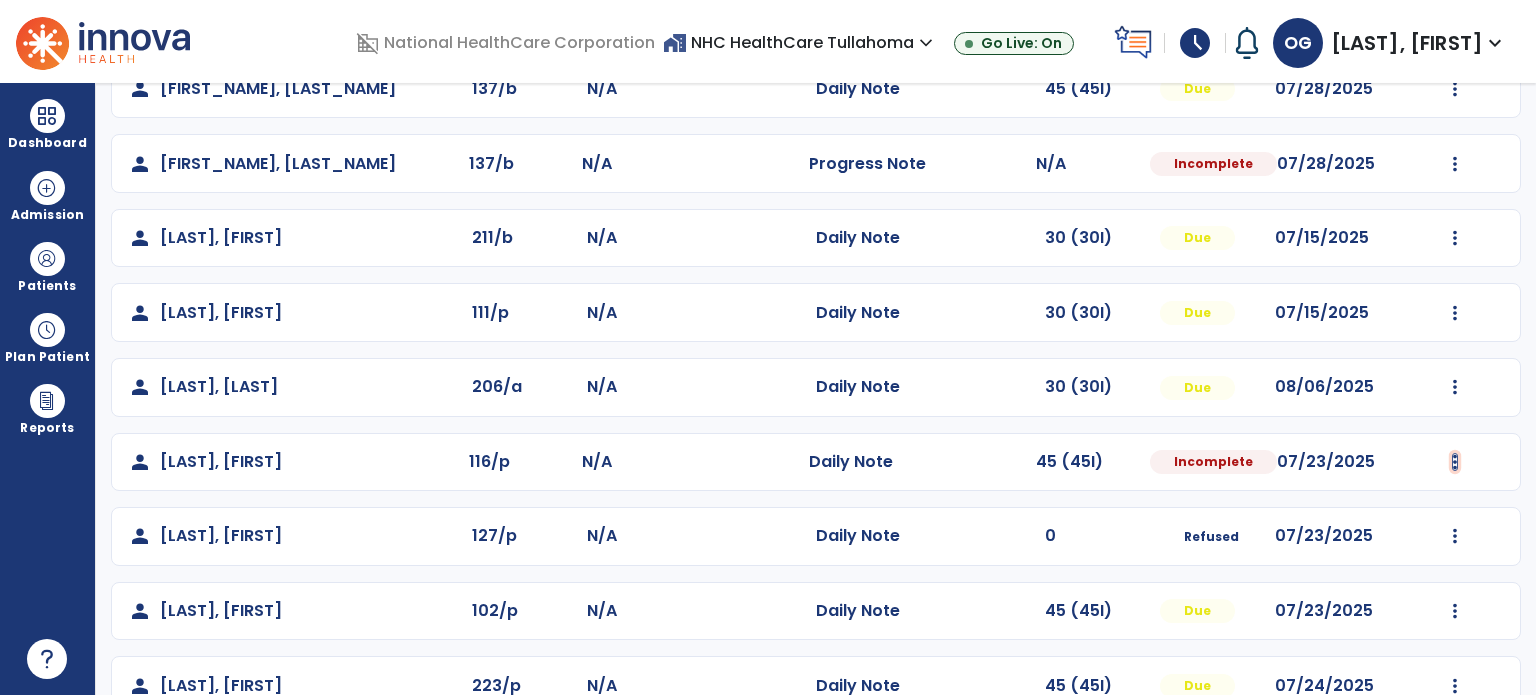 click at bounding box center (1455, 89) 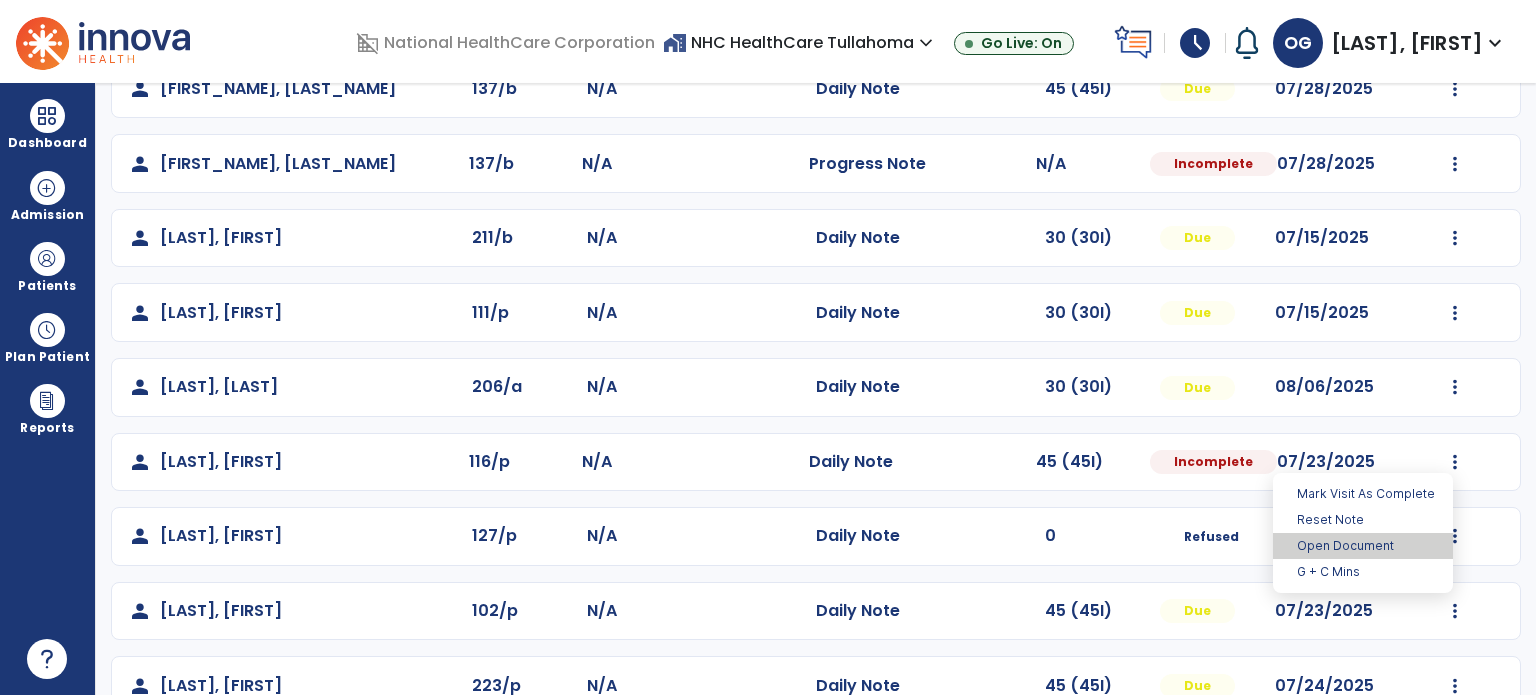 click on "Open Document" at bounding box center [1363, 546] 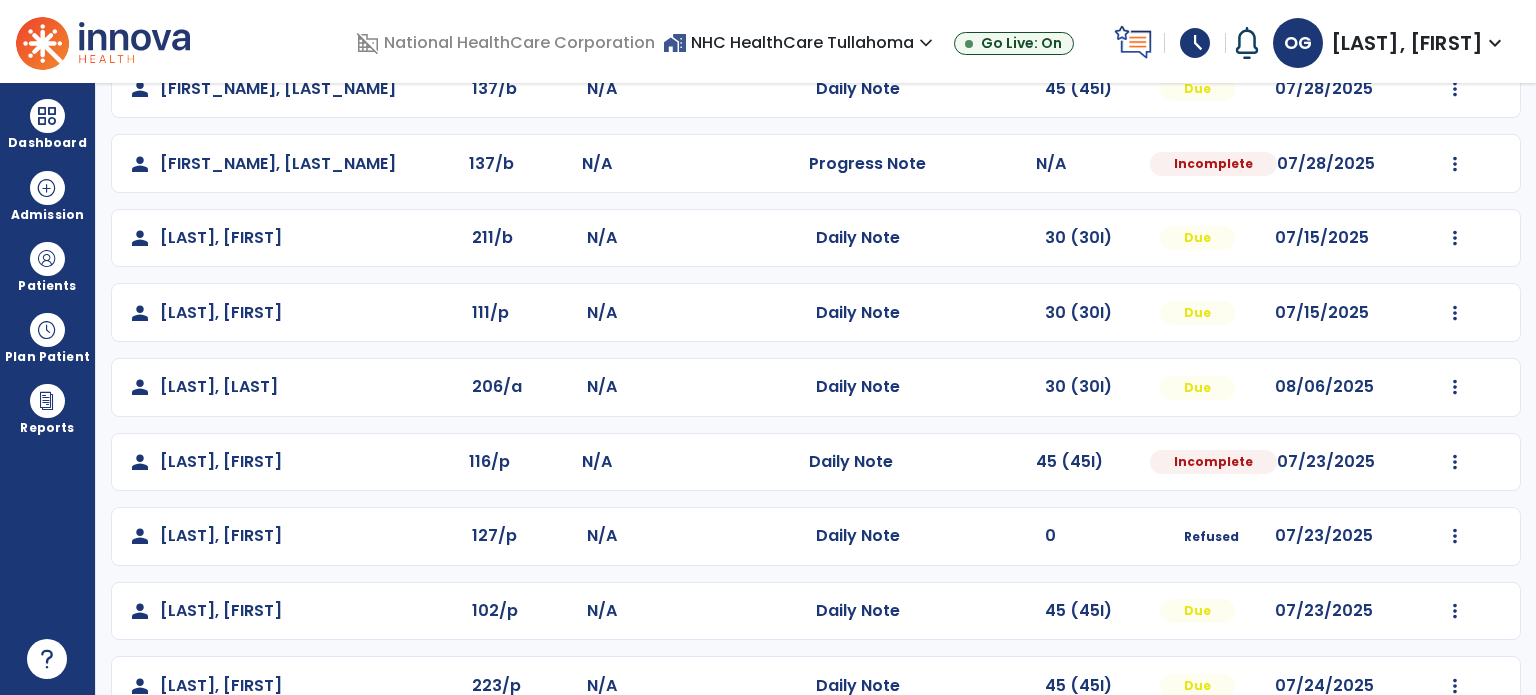 select on "*" 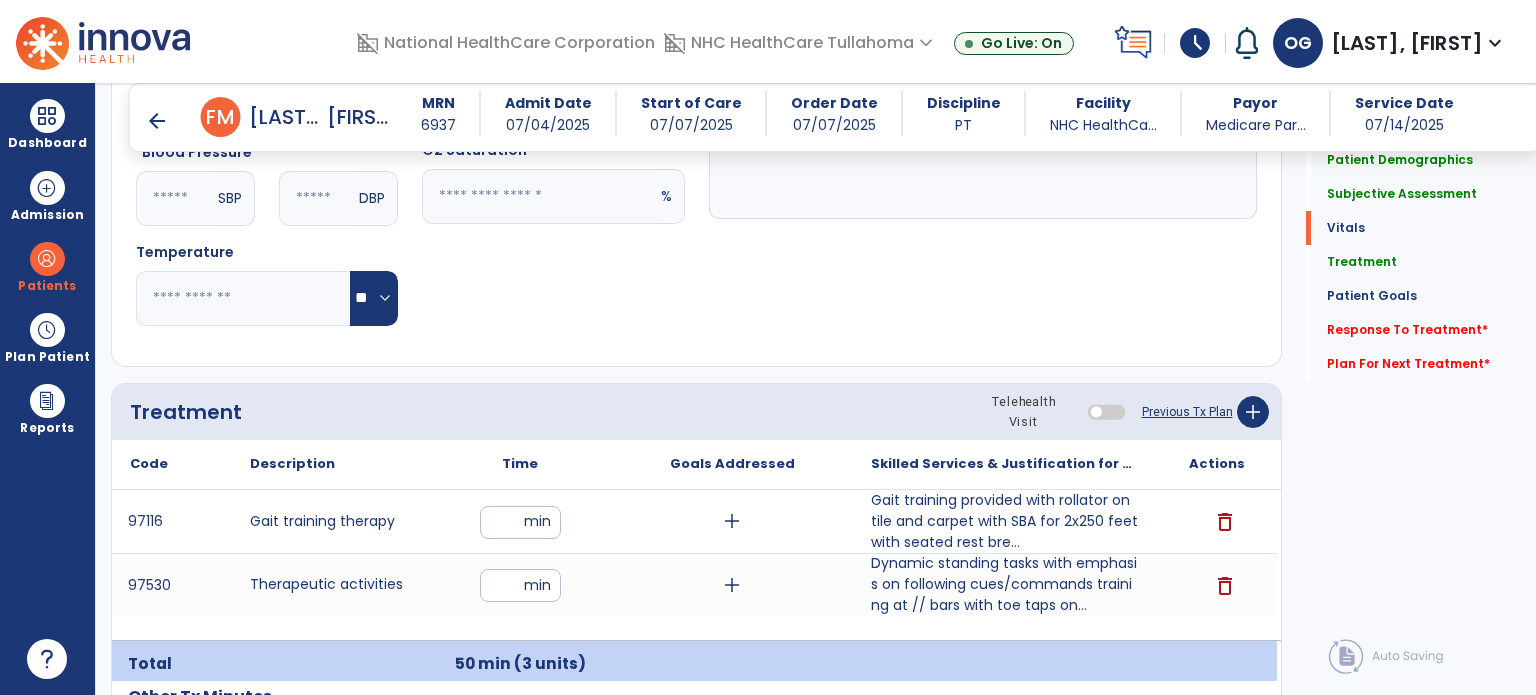 scroll, scrollTop: 1142, scrollLeft: 0, axis: vertical 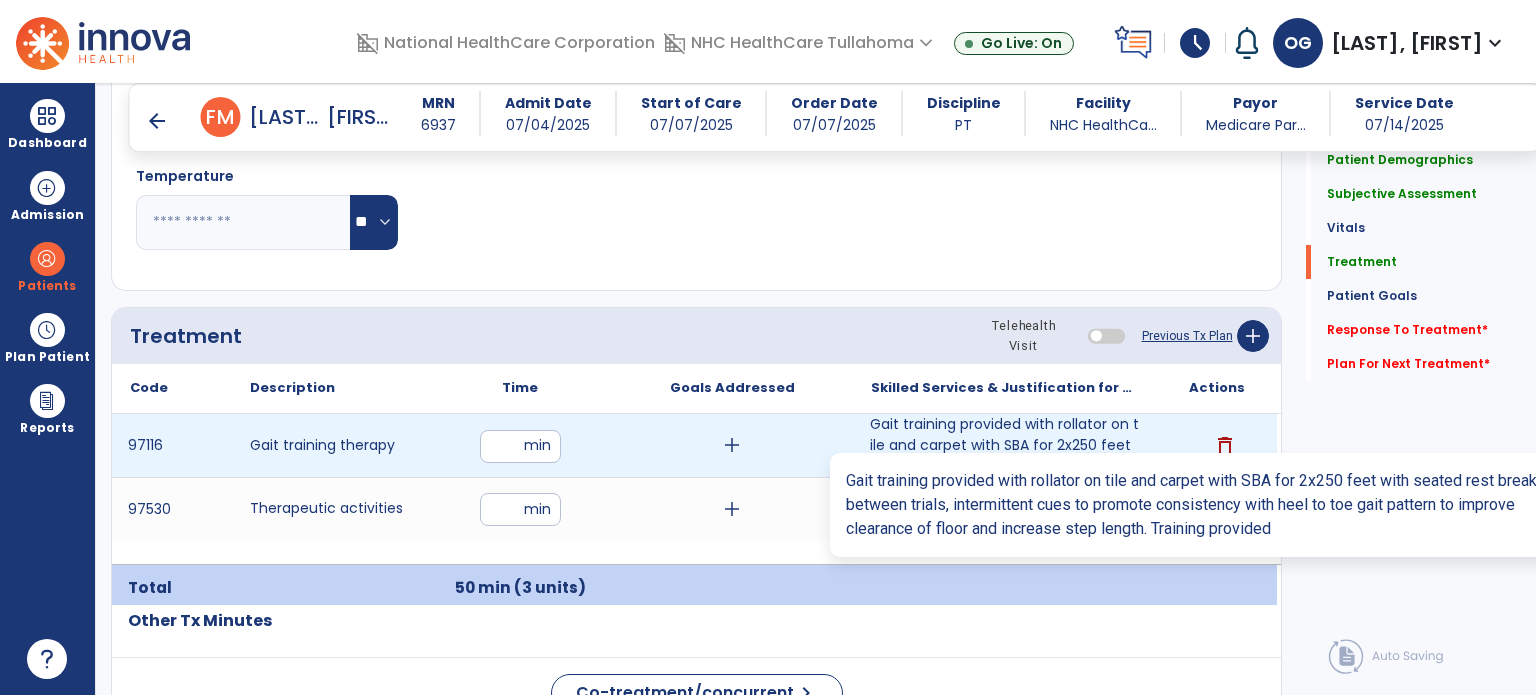 click on "Gait training provided with rollator on tile and carpet with SBA for 2x250 feet with seated rest bre..." at bounding box center (1004, 445) 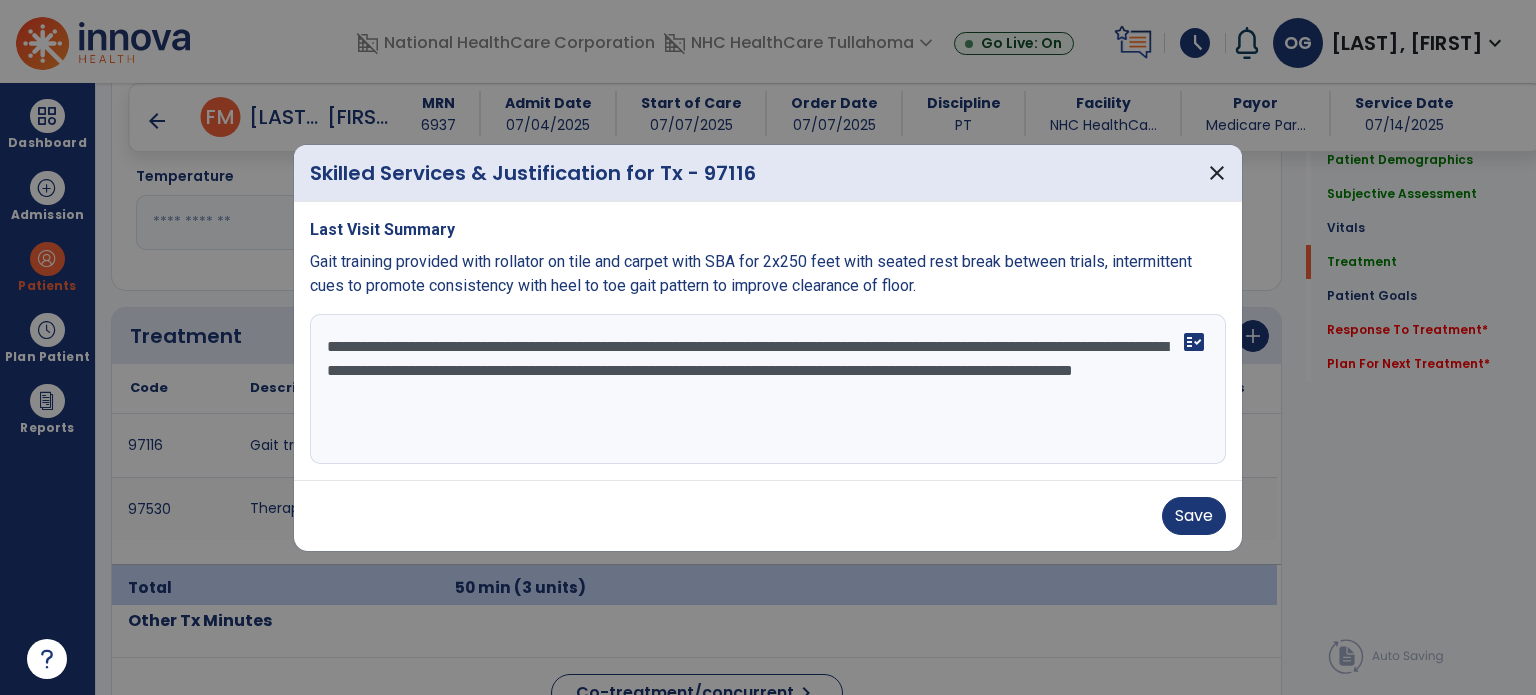 click on "**********" at bounding box center (768, 389) 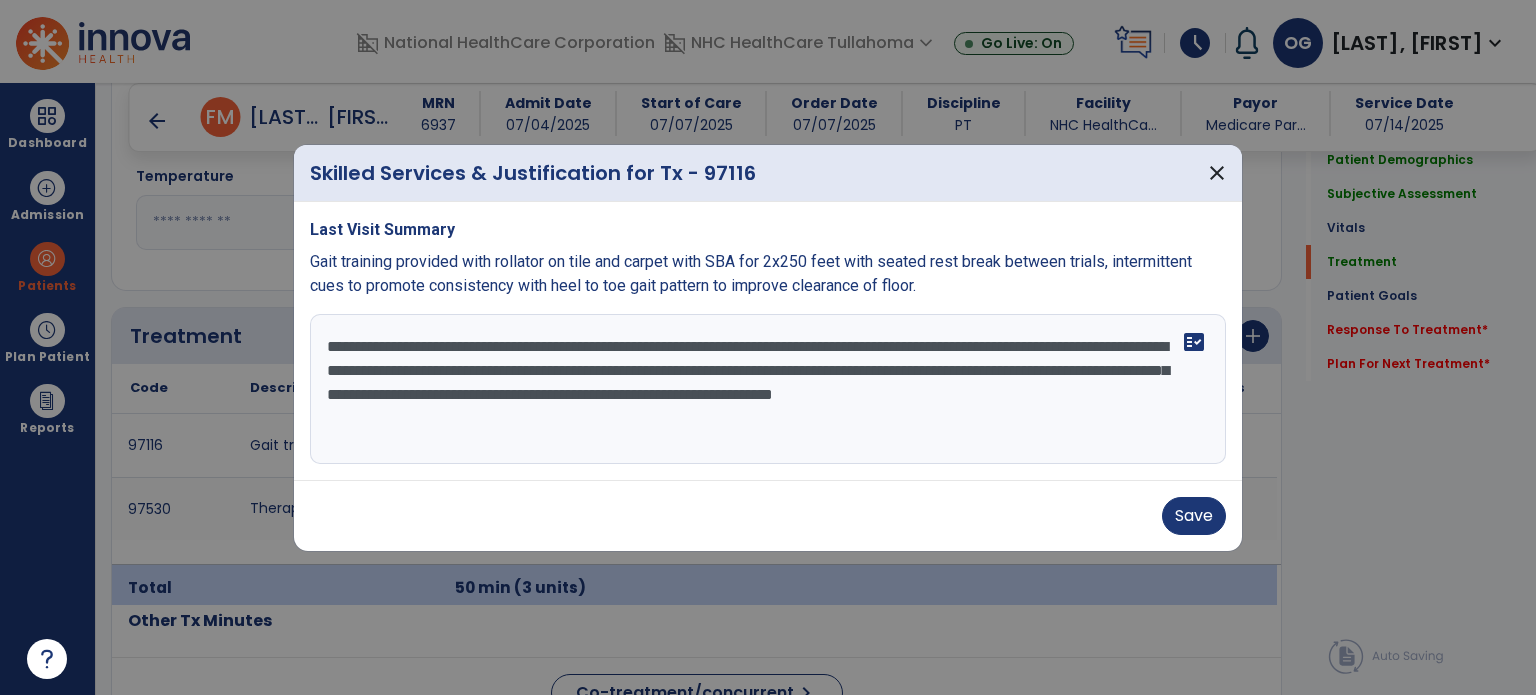 type on "**********" 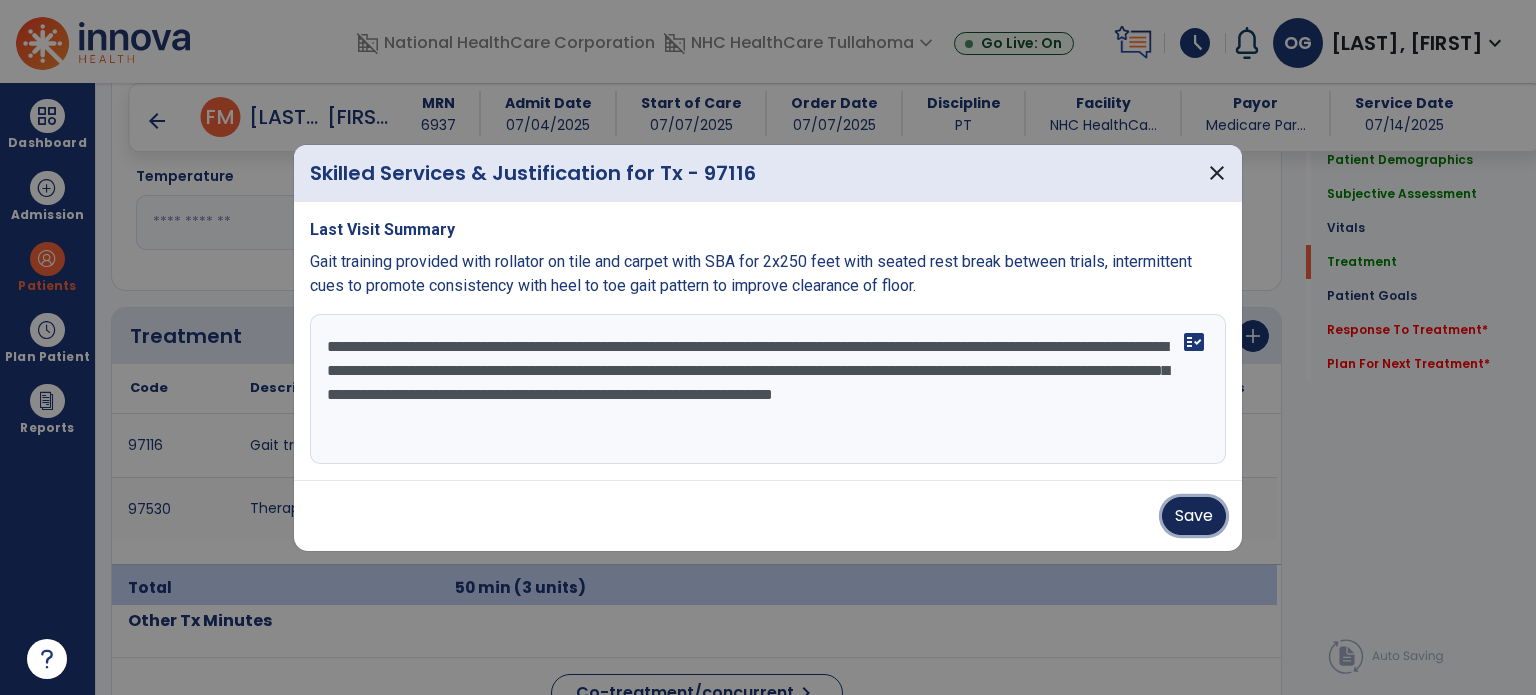type 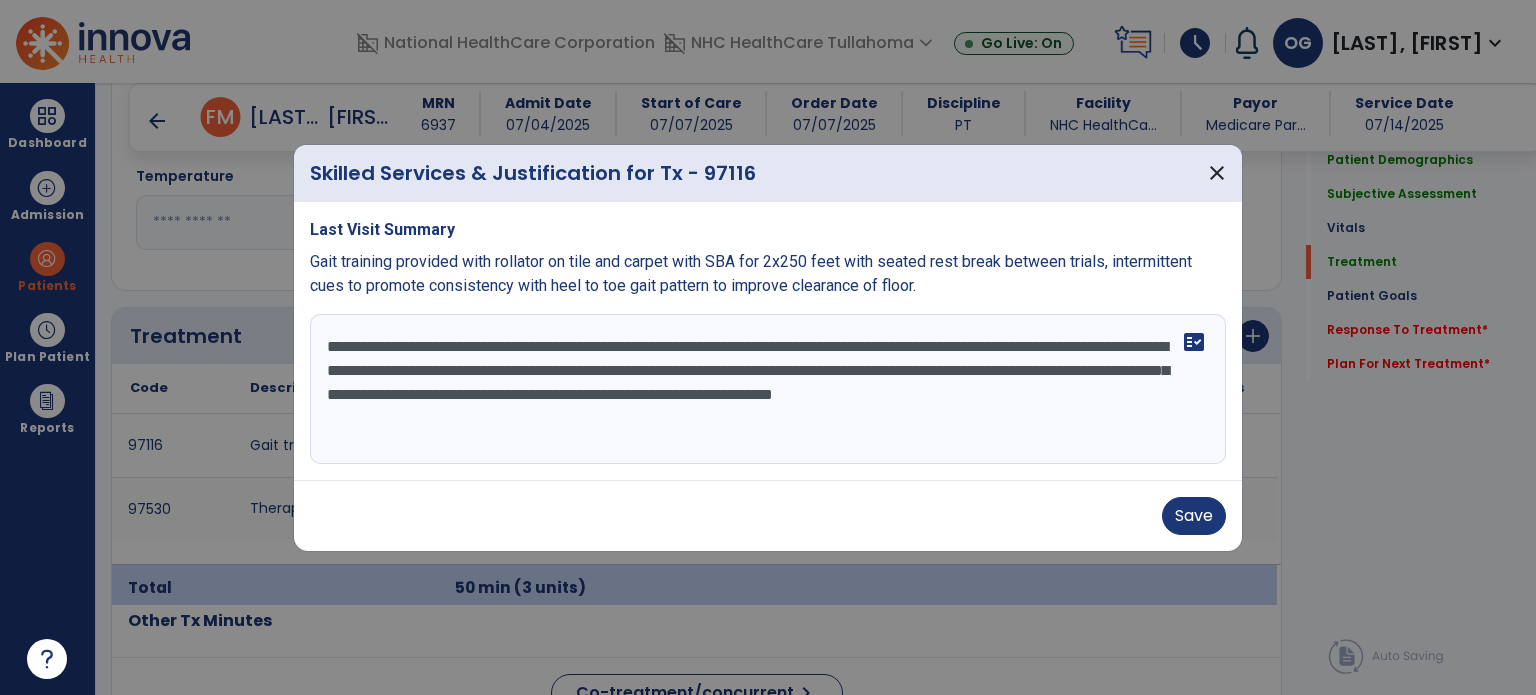 click on "**********" at bounding box center (768, 389) 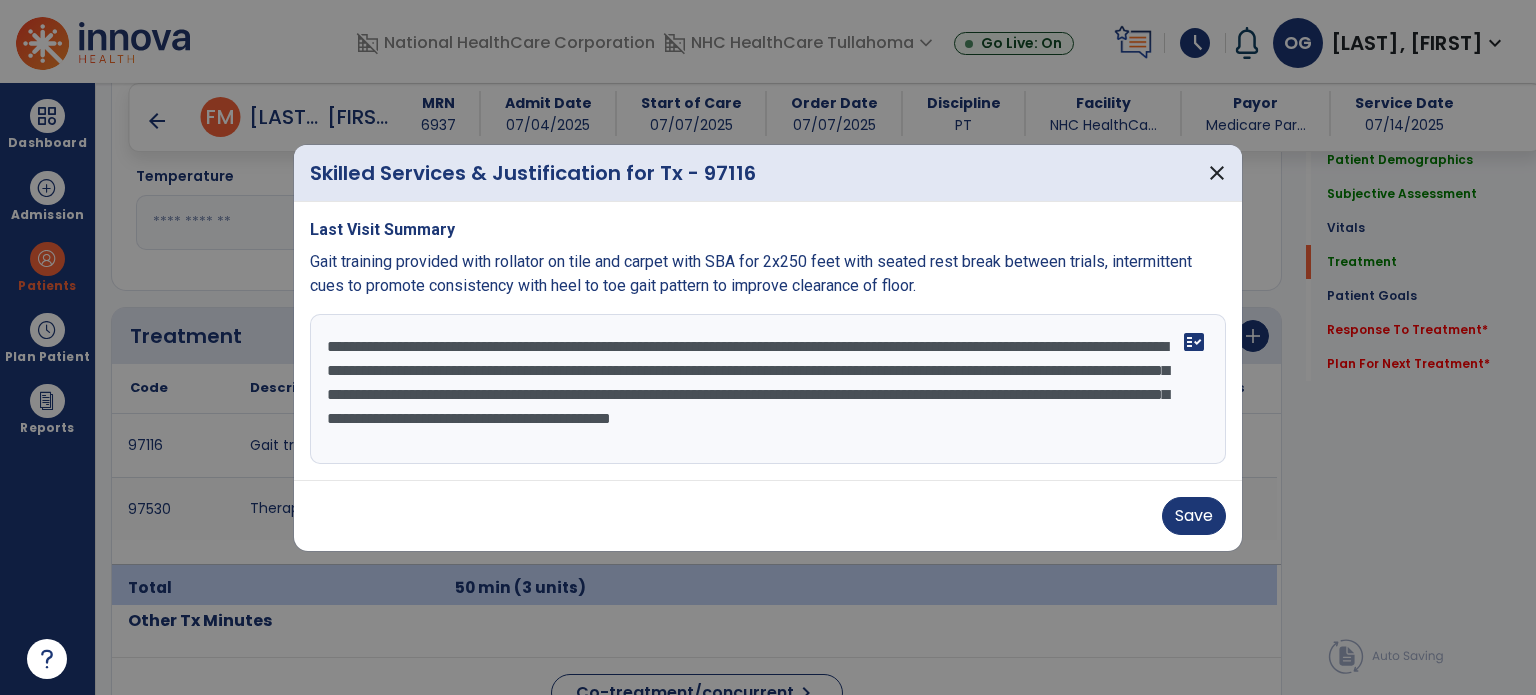 click on "**********" at bounding box center [768, 389] 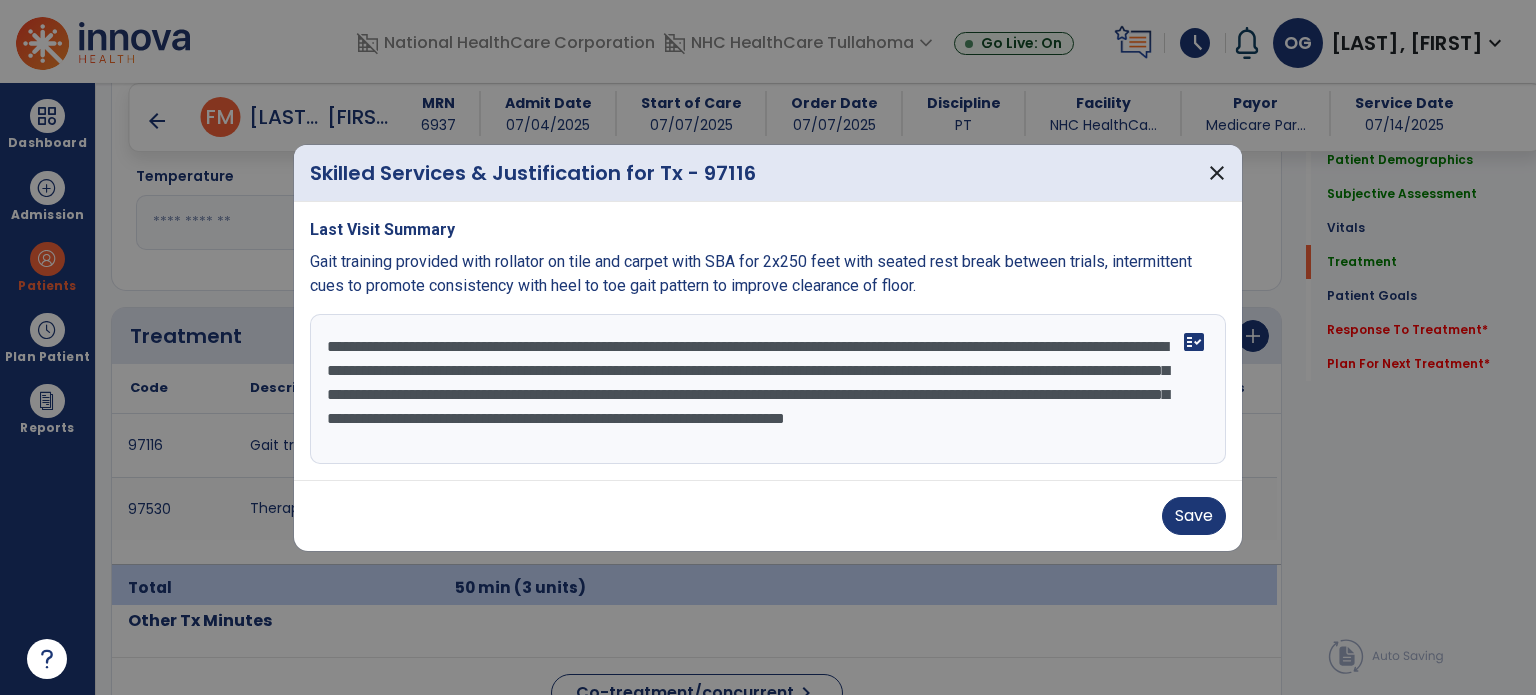 click on "**********" at bounding box center [768, 389] 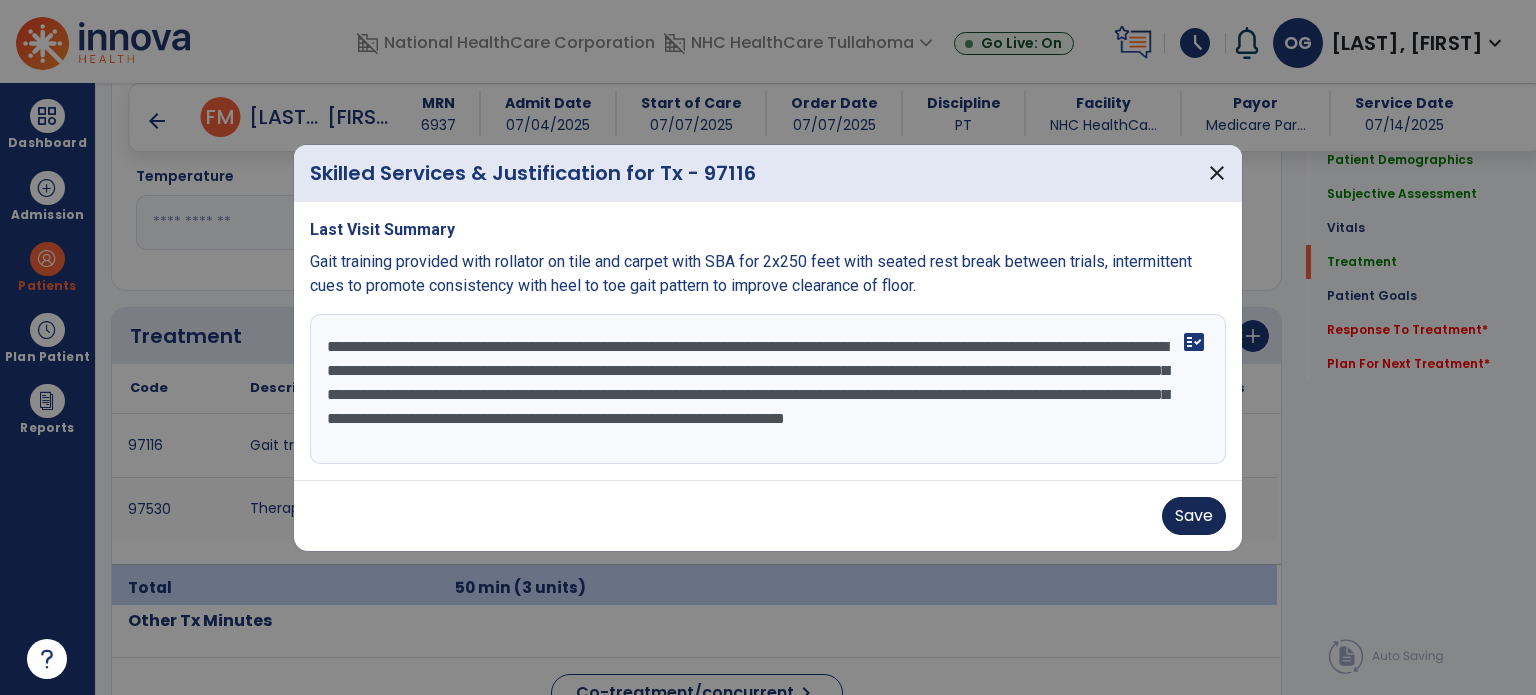 type on "**********" 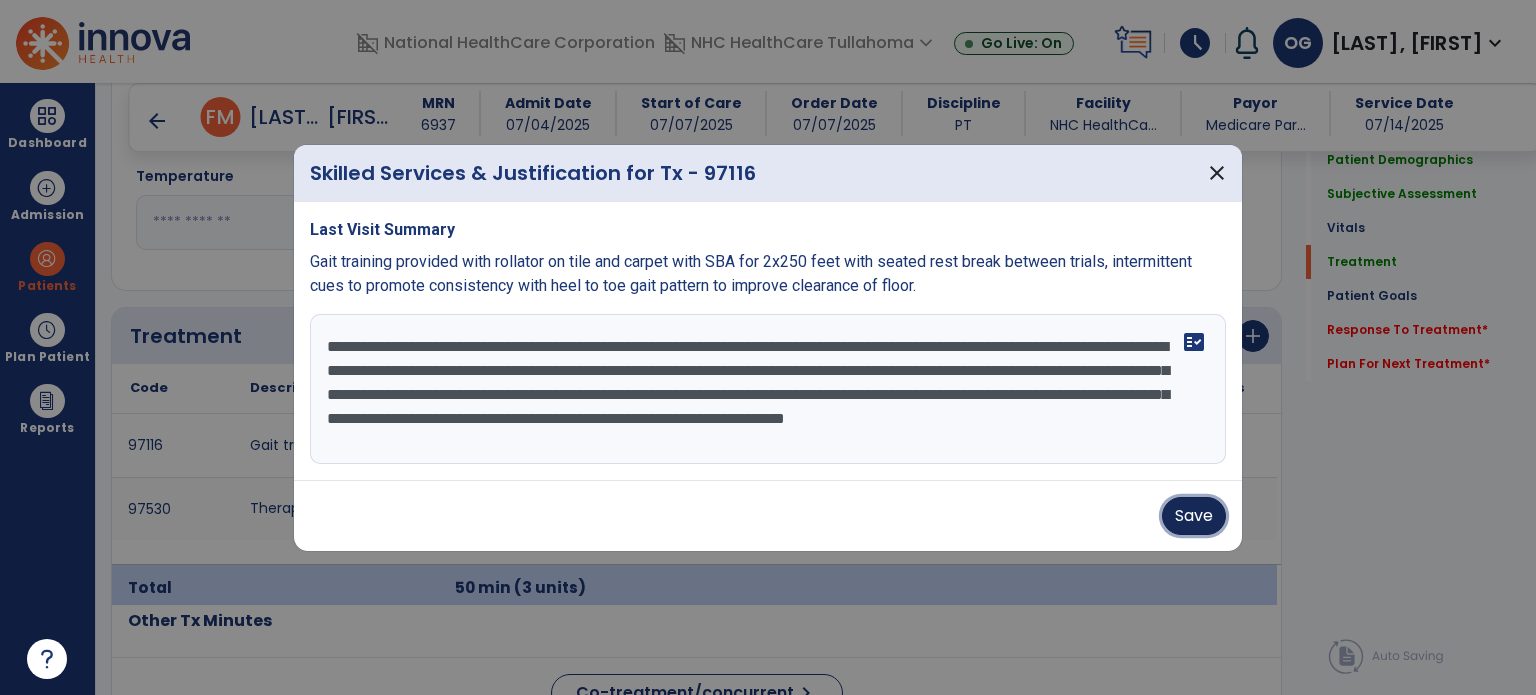 click on "Save" at bounding box center [1194, 516] 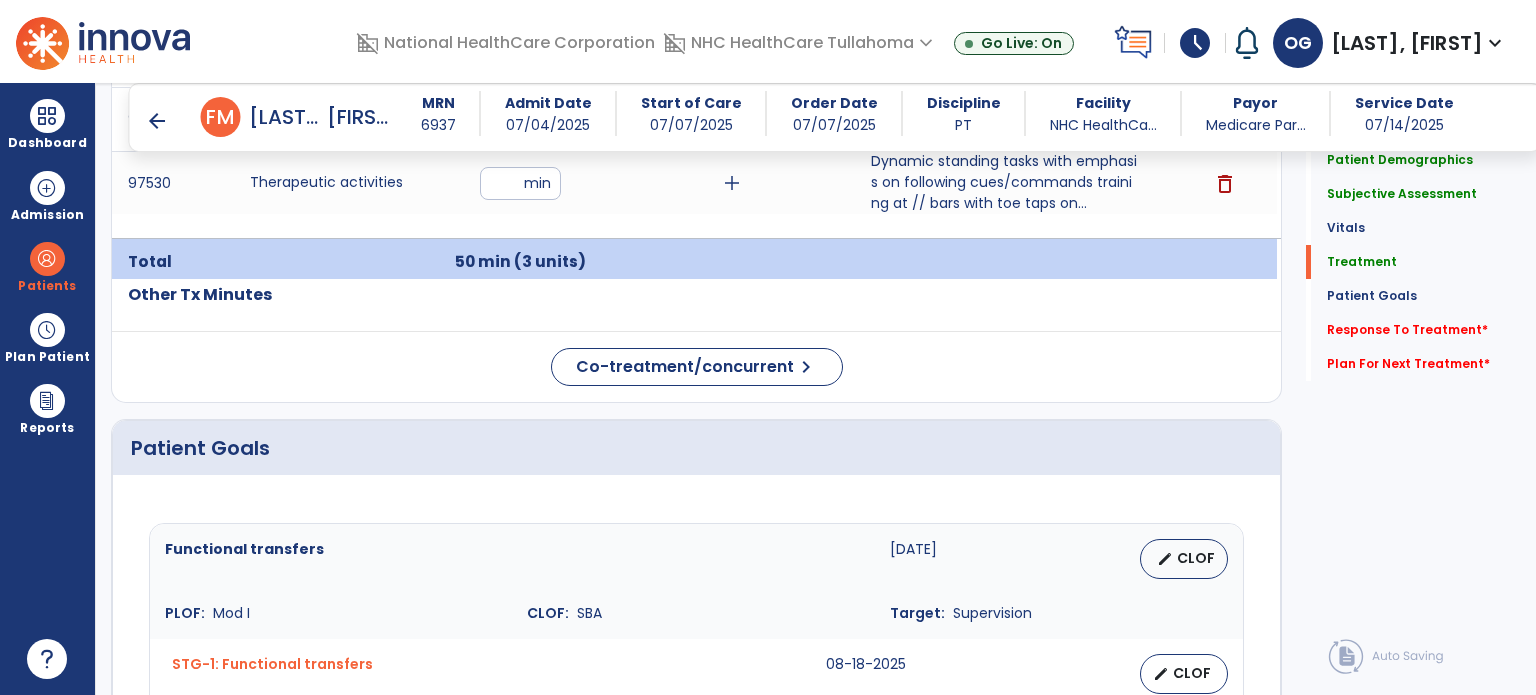 scroll, scrollTop: 1714, scrollLeft: 0, axis: vertical 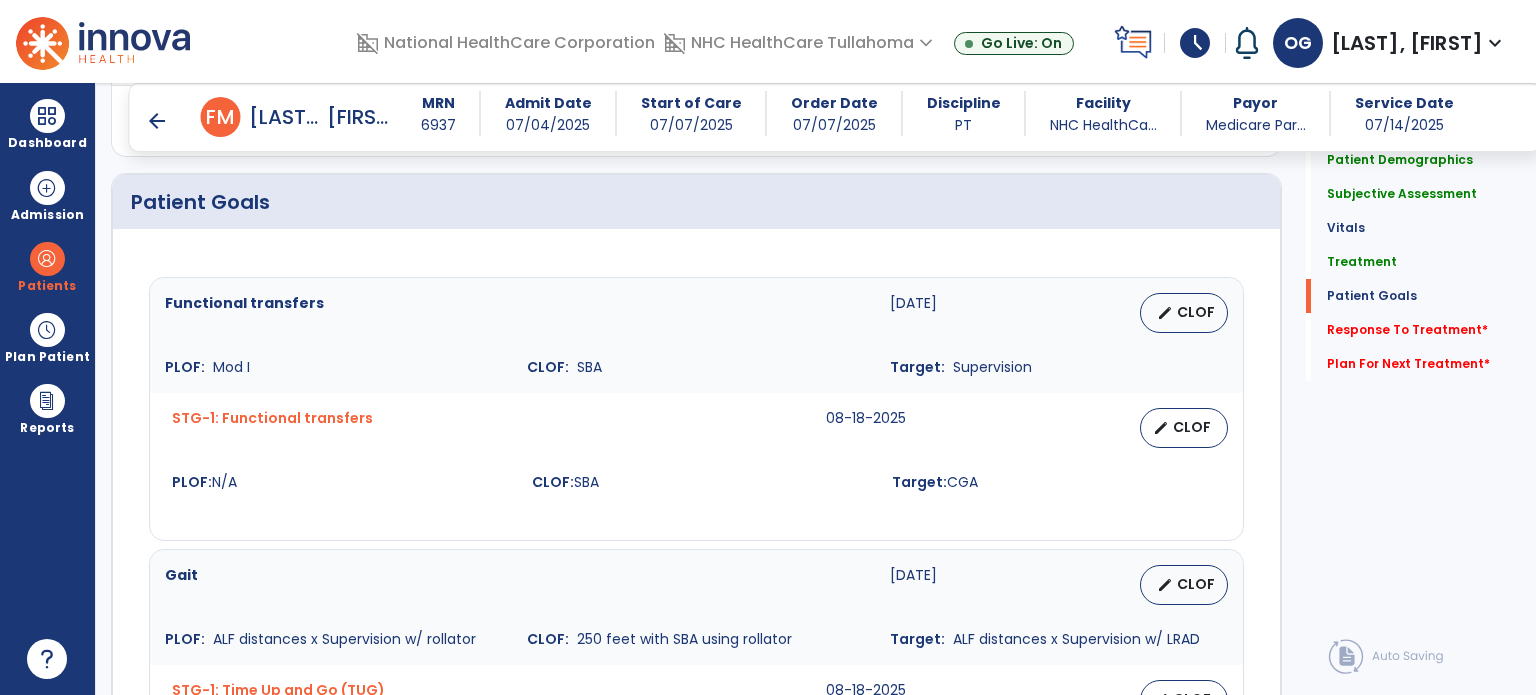 drag, startPoint x: 613, startPoint y: 499, endPoint x: 482, endPoint y: 597, distance: 163.60013 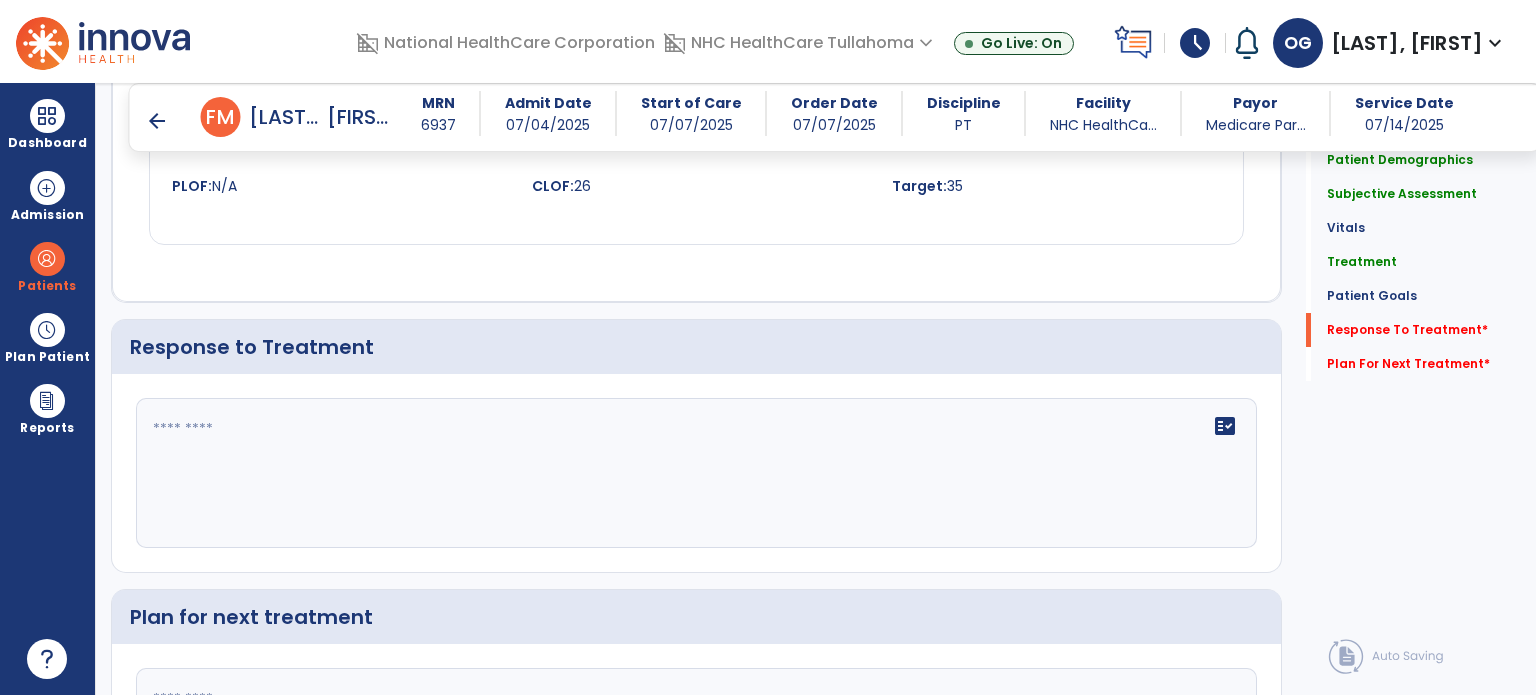 scroll, scrollTop: 2284, scrollLeft: 0, axis: vertical 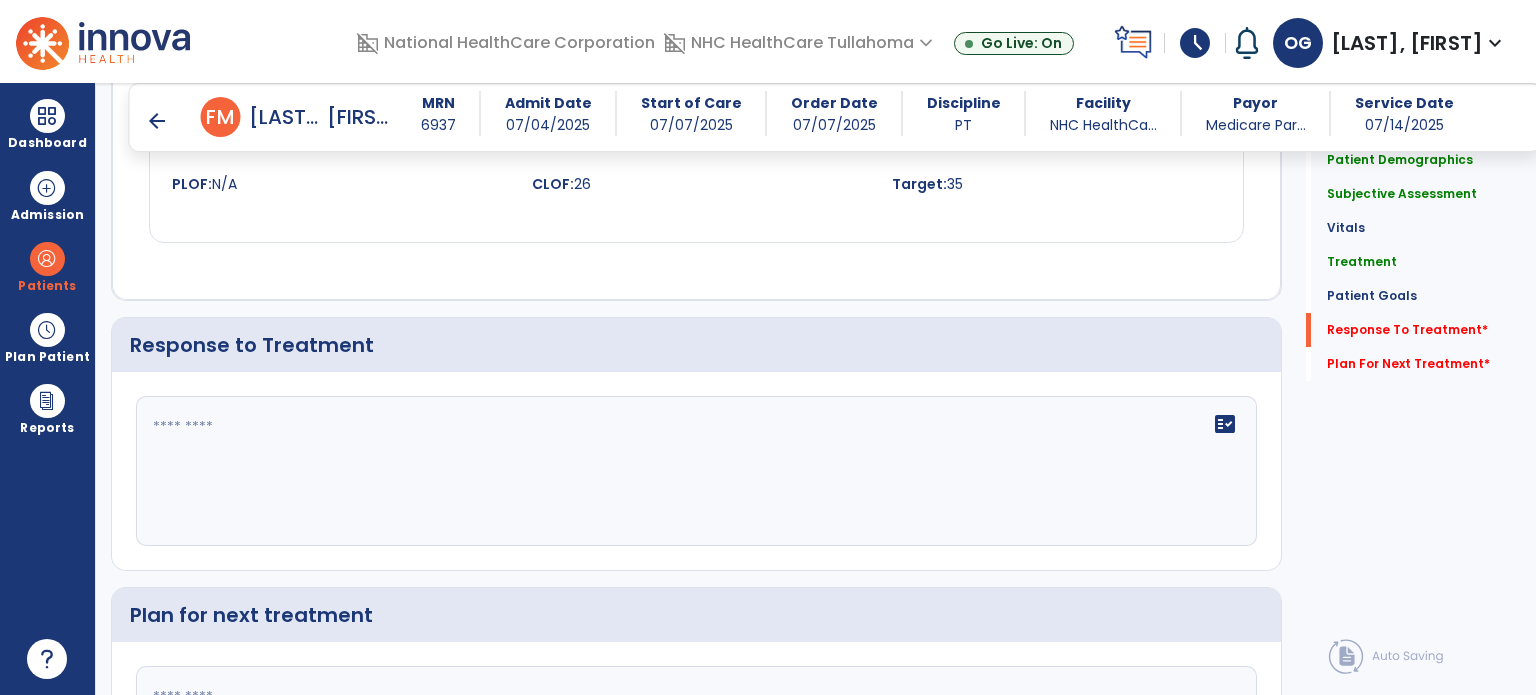 click 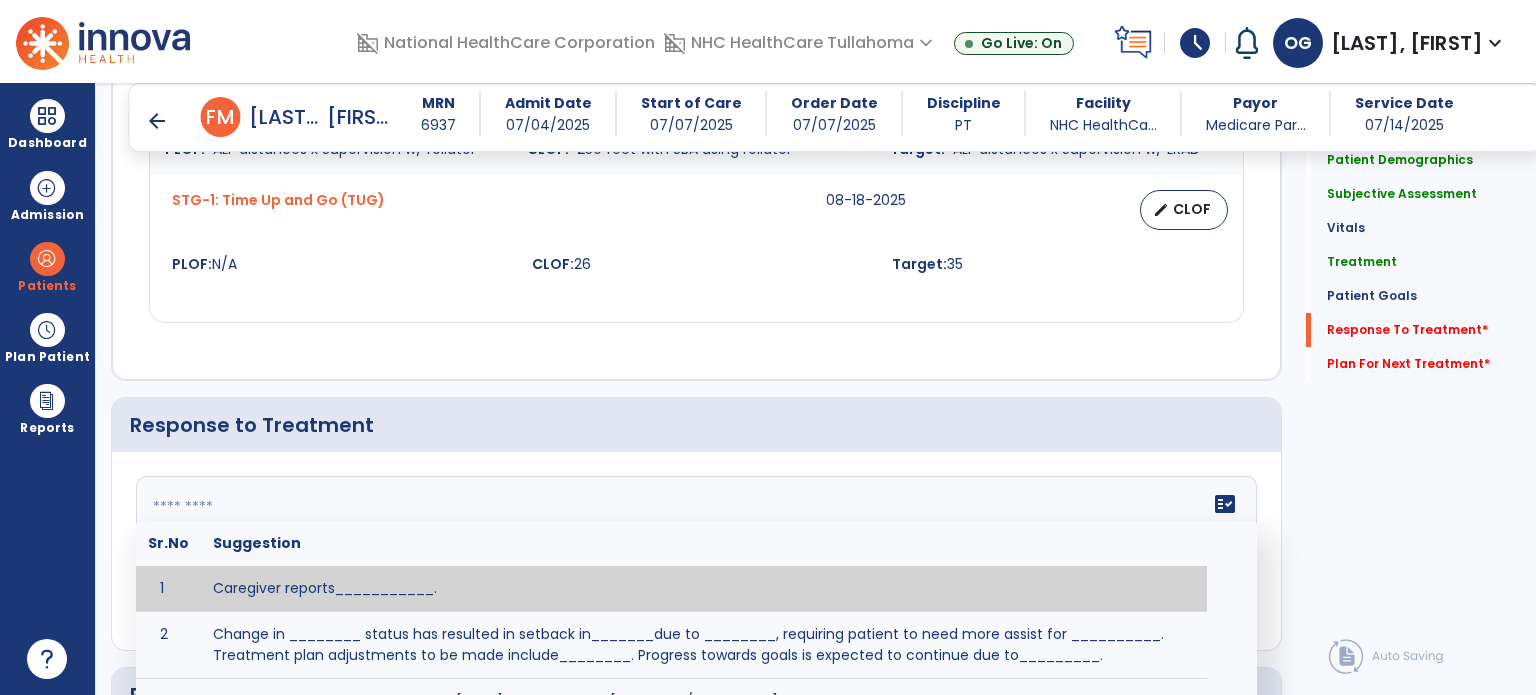 scroll, scrollTop: 2282, scrollLeft: 0, axis: vertical 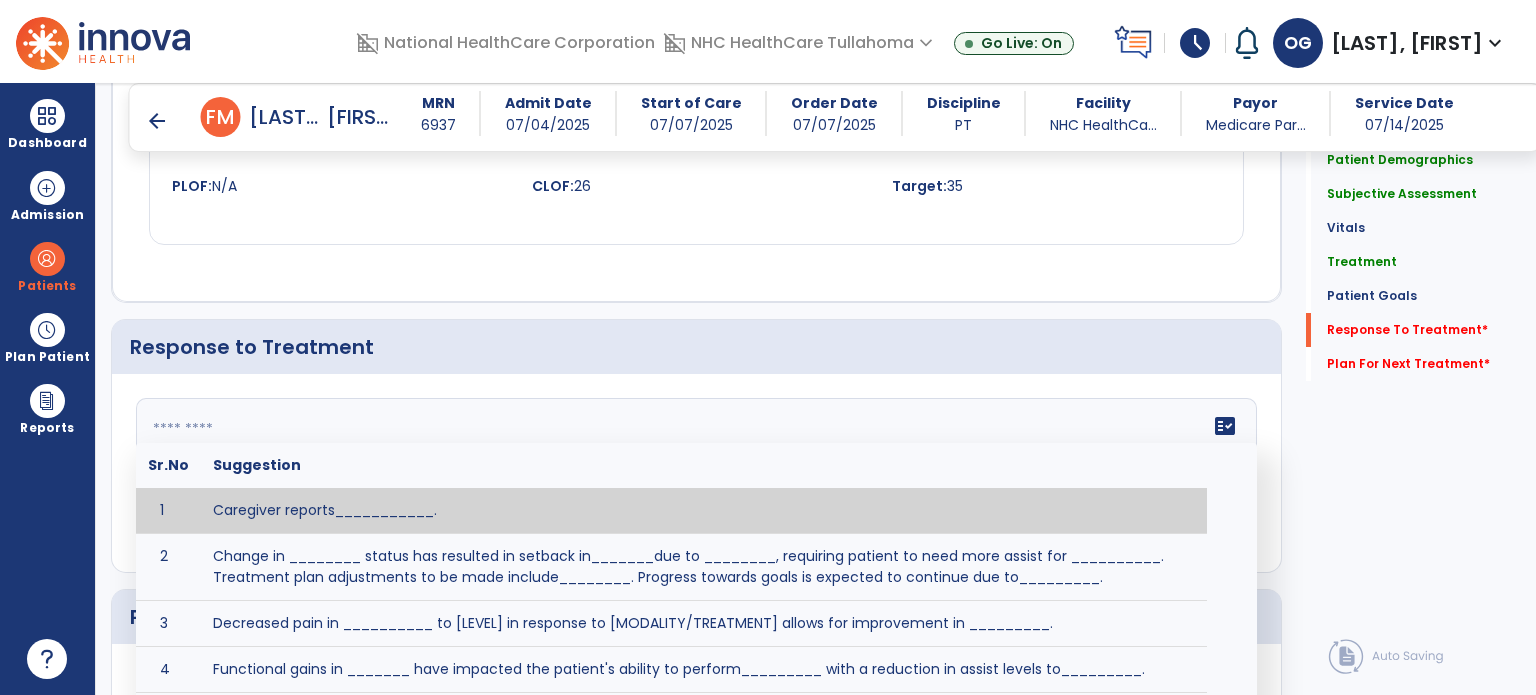 click 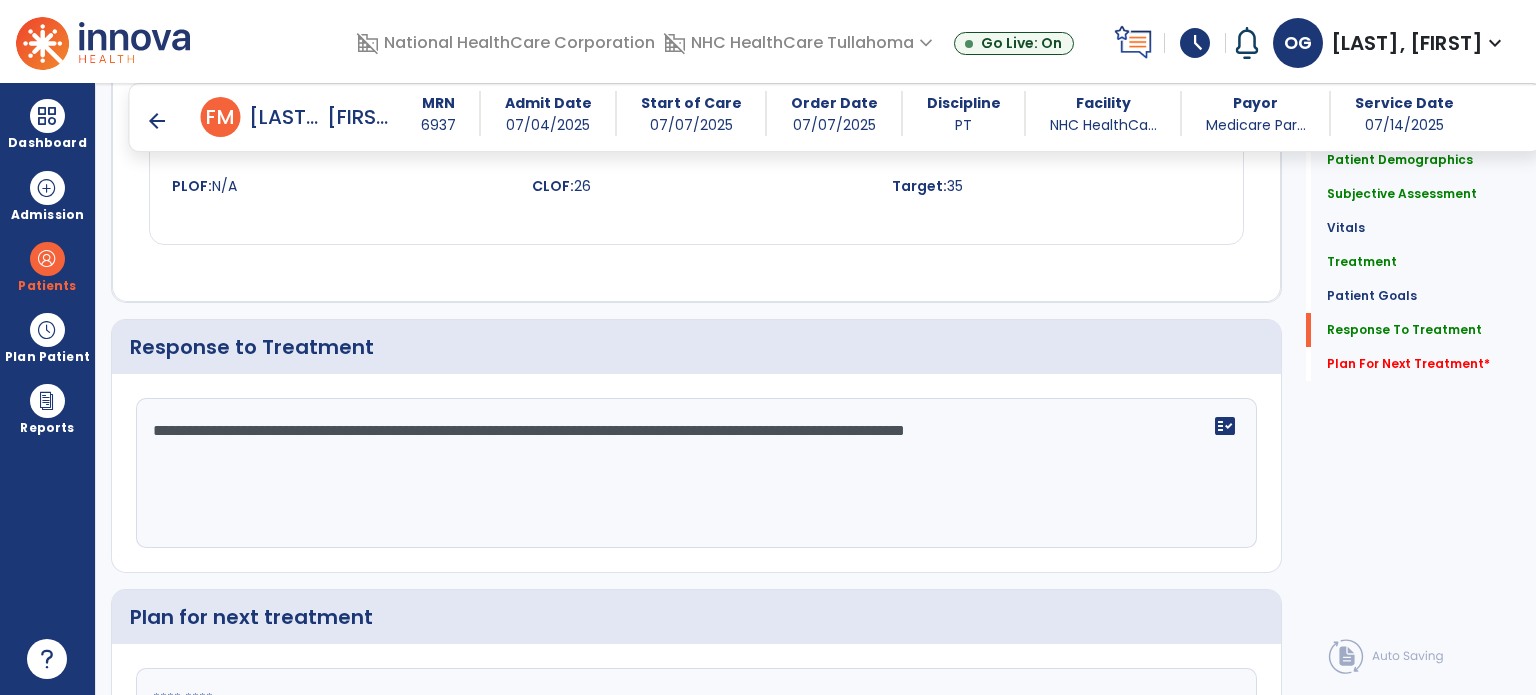 scroll, scrollTop: 2489, scrollLeft: 0, axis: vertical 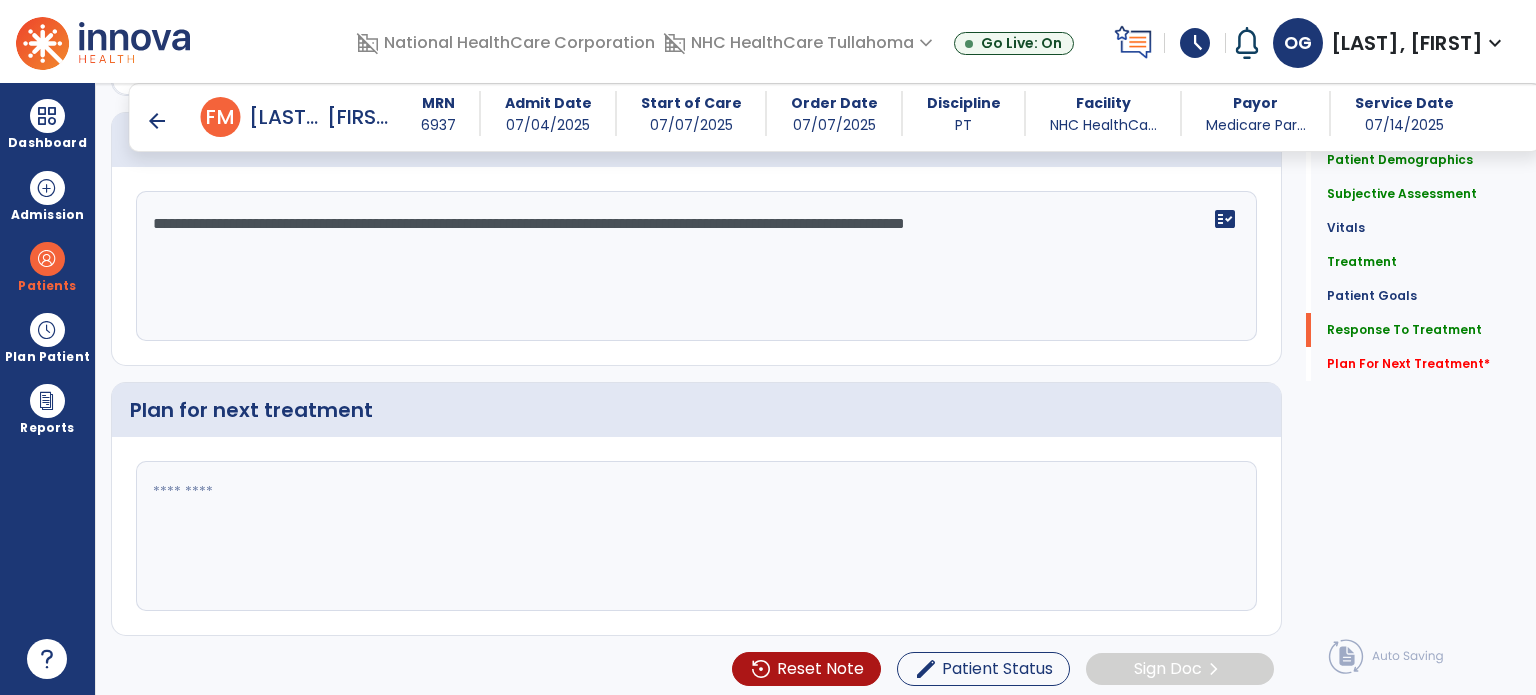type on "**********" 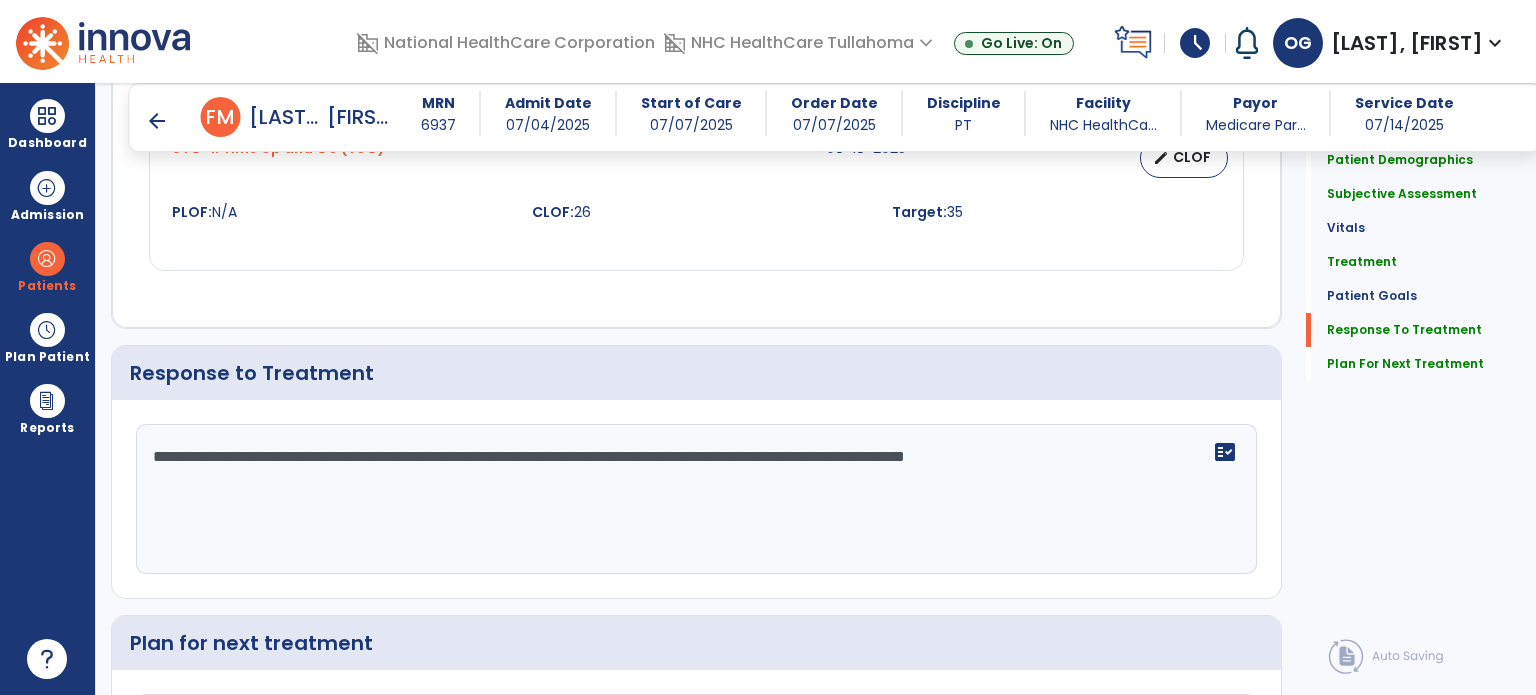 scroll, scrollTop: 2489, scrollLeft: 0, axis: vertical 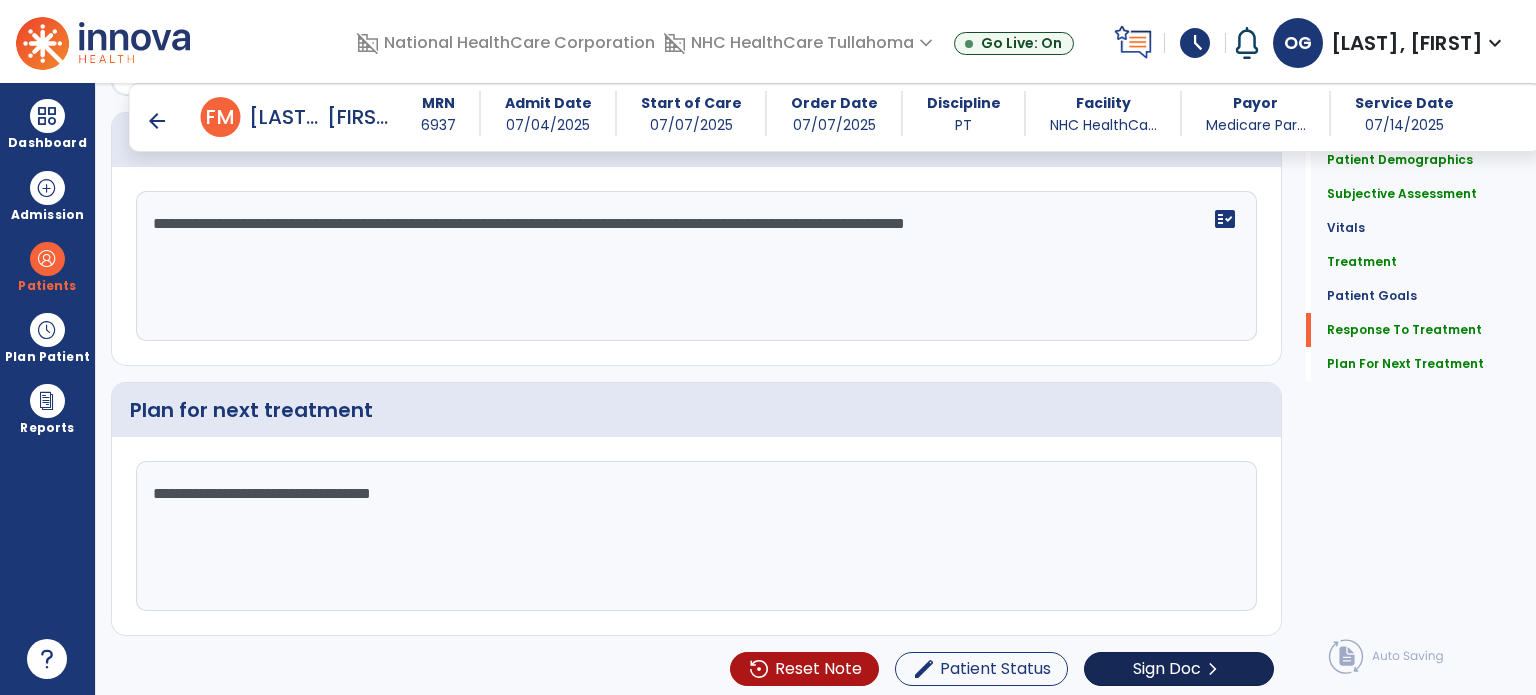 type on "**********" 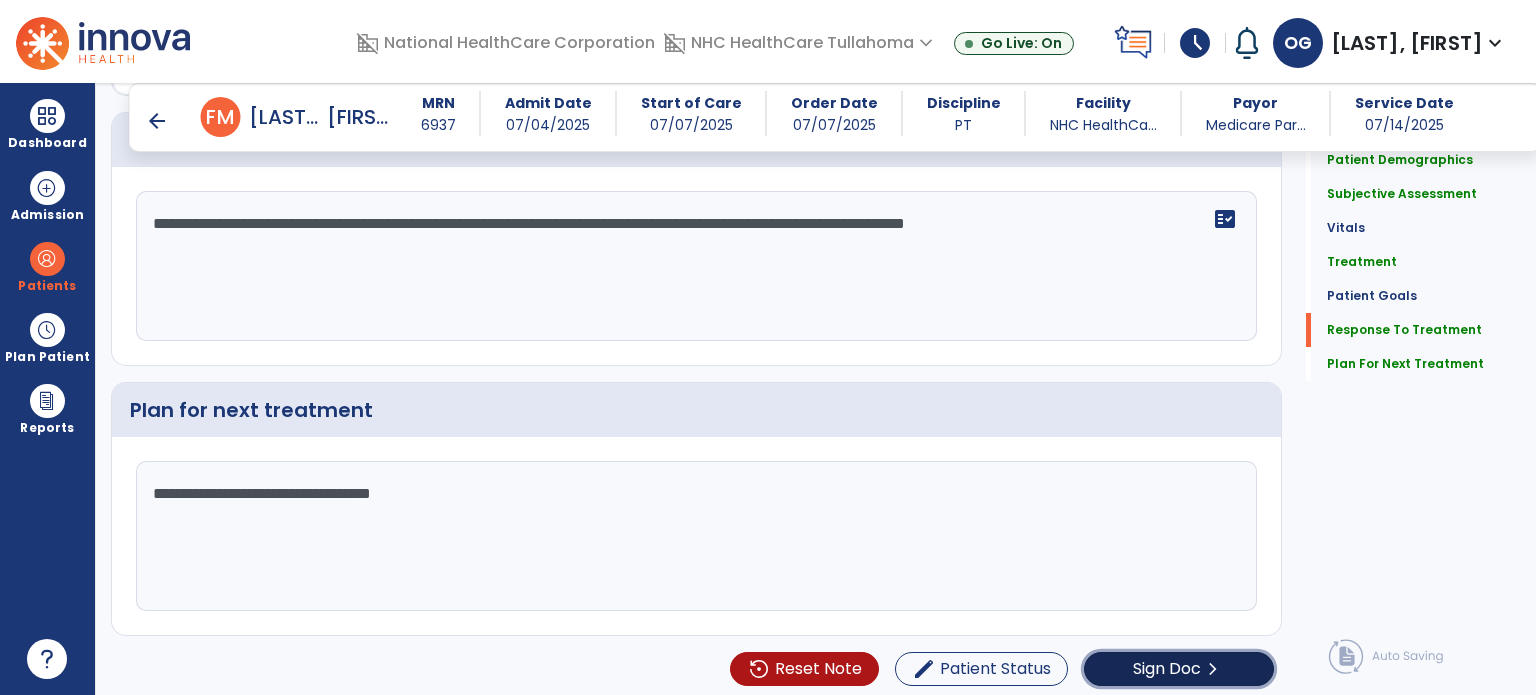 click on "chevron_right" 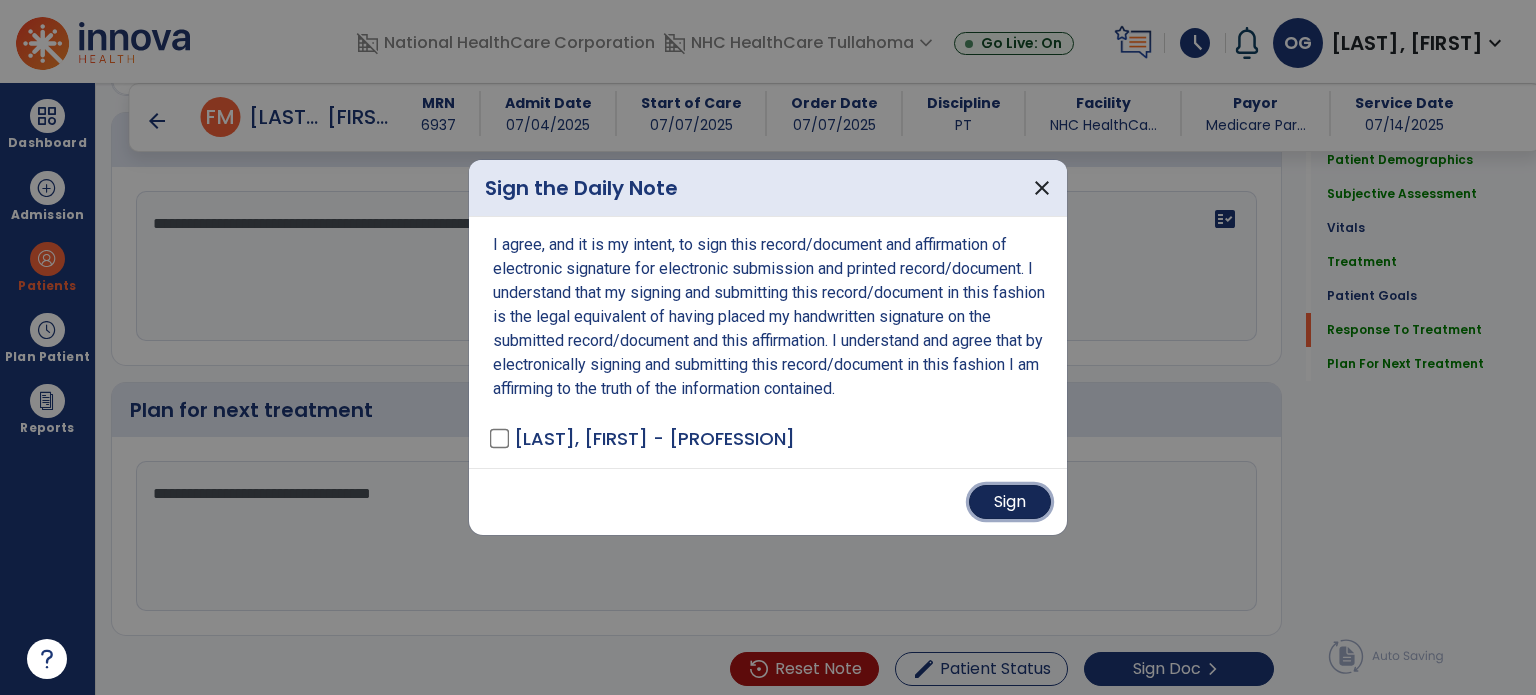 click on "Sign" at bounding box center [1010, 502] 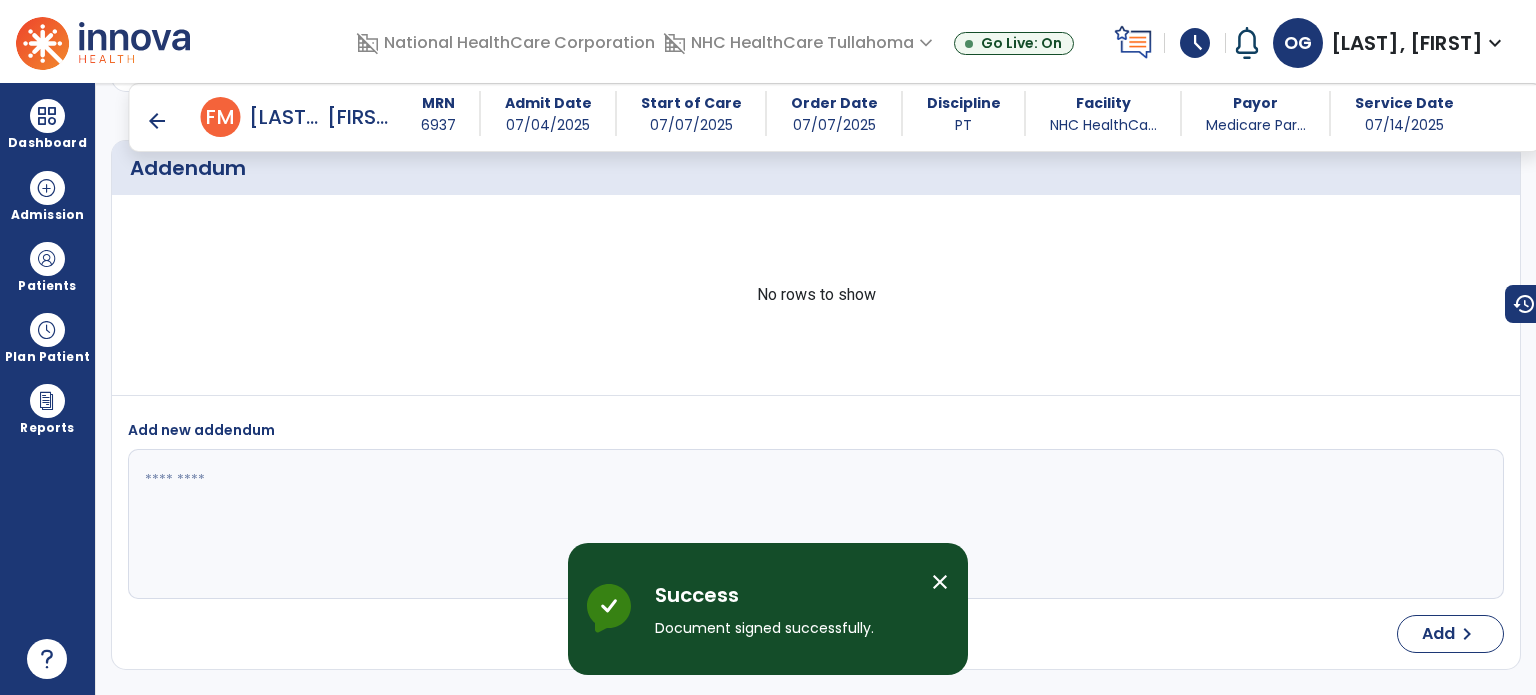 scroll, scrollTop: 4170, scrollLeft: 0, axis: vertical 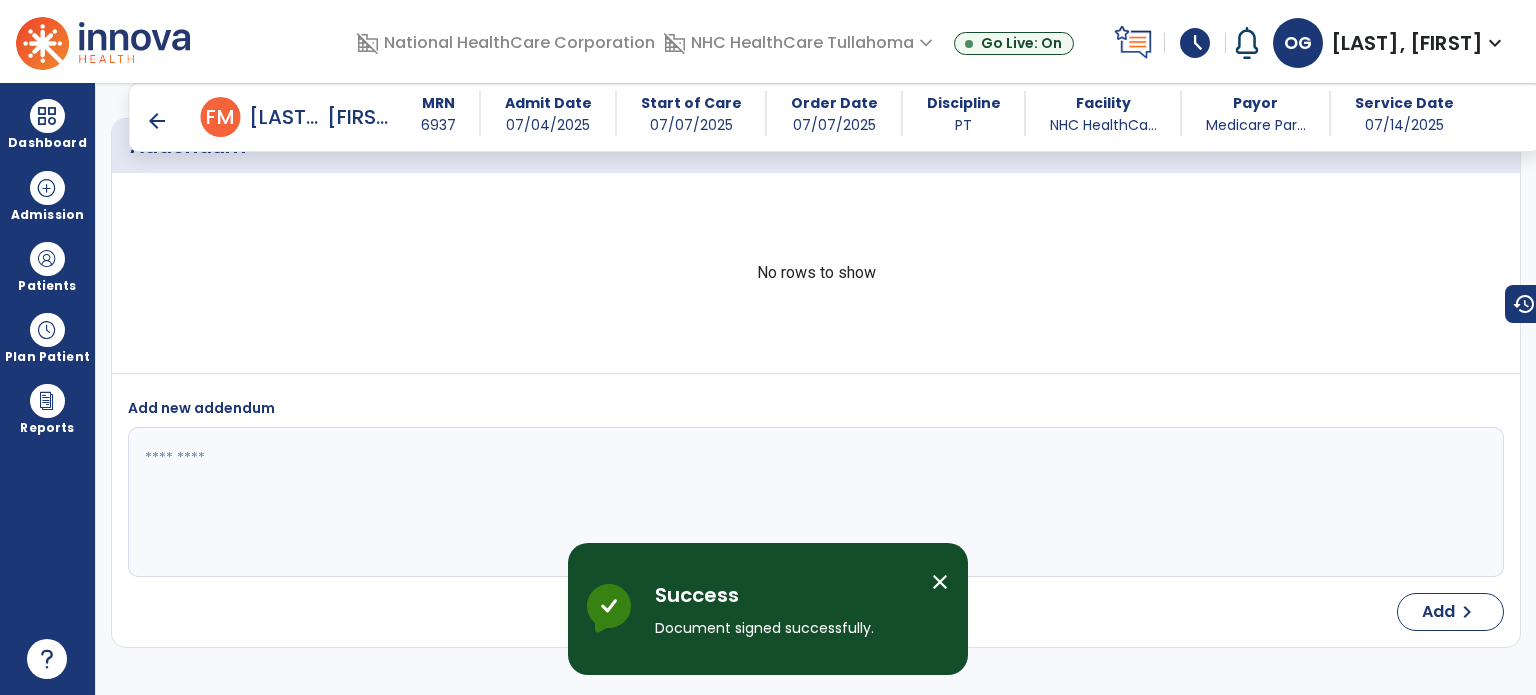 click on "arrow_back" at bounding box center (157, 121) 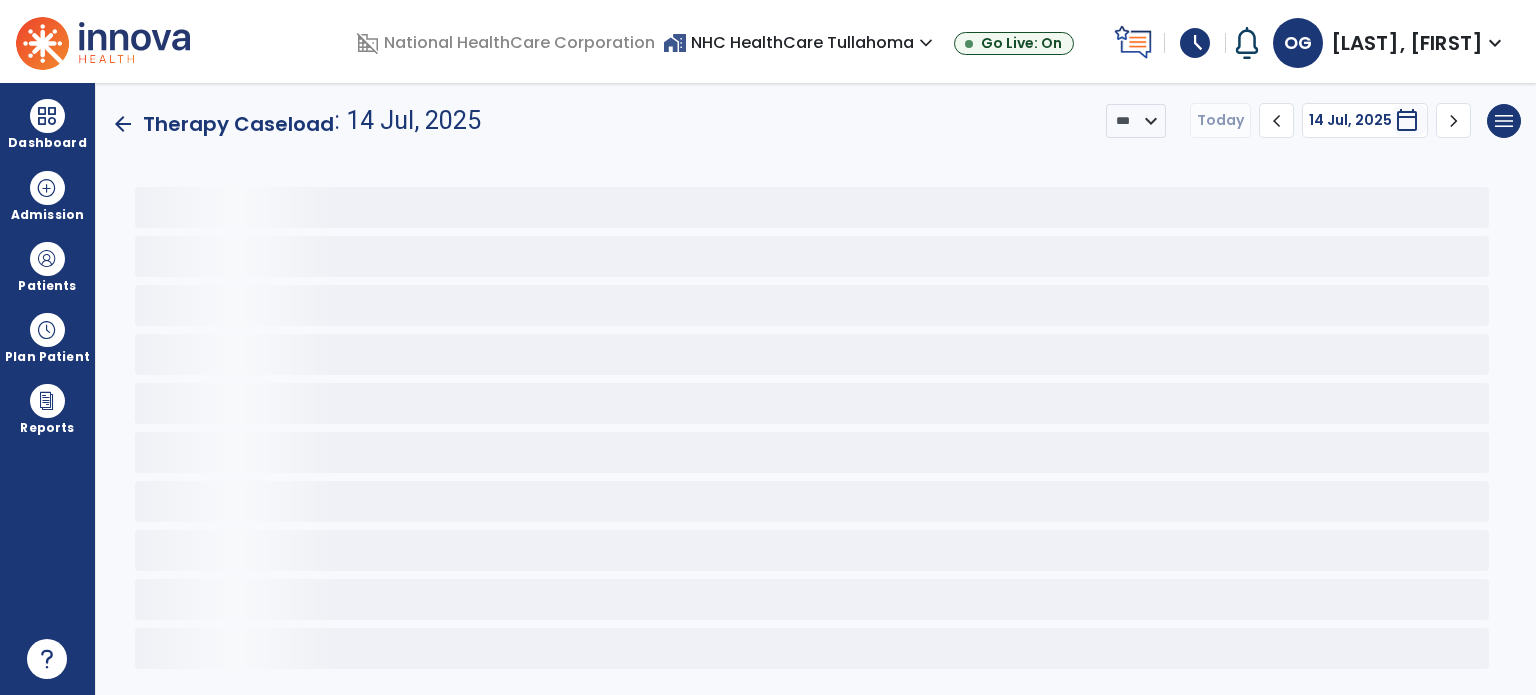 scroll, scrollTop: 0, scrollLeft: 0, axis: both 